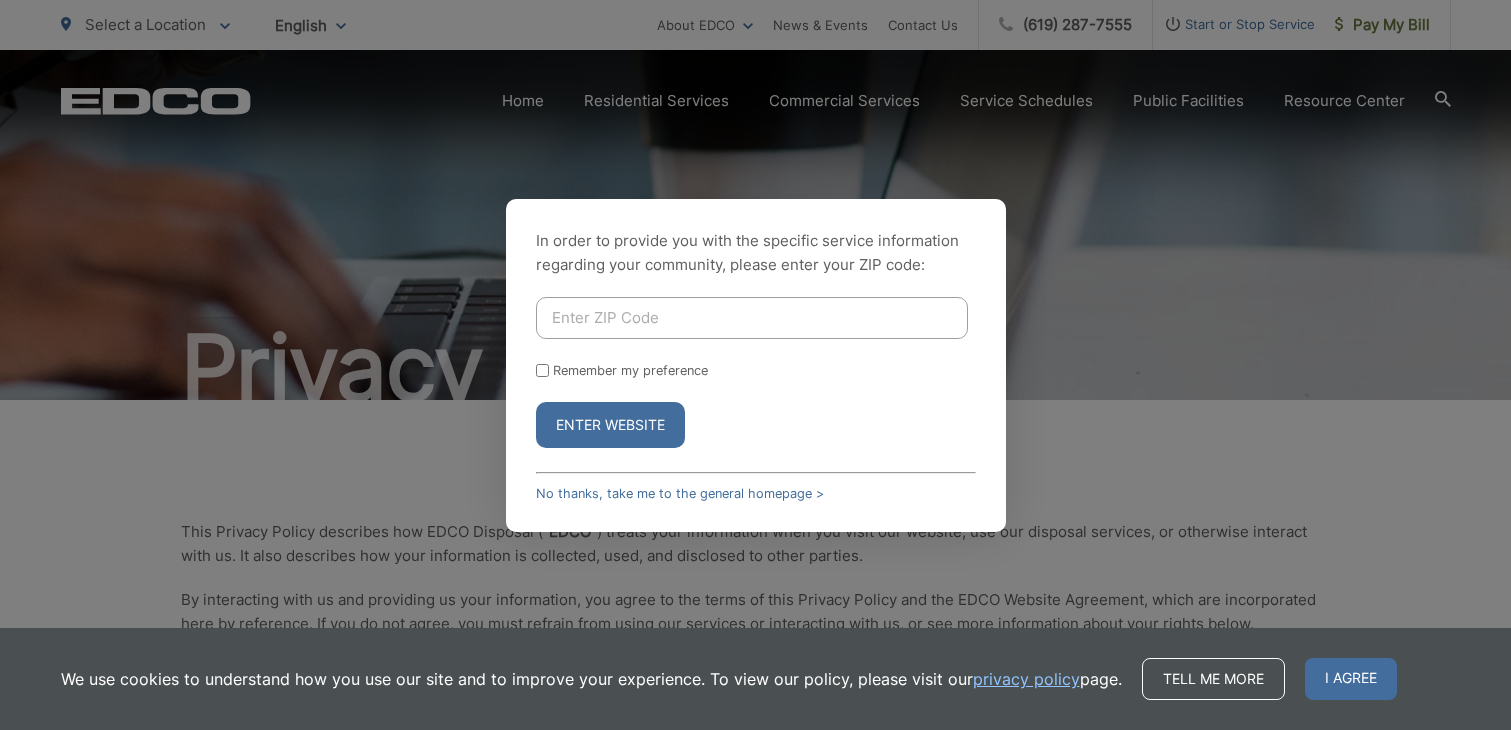 scroll, scrollTop: 0, scrollLeft: 0, axis: both 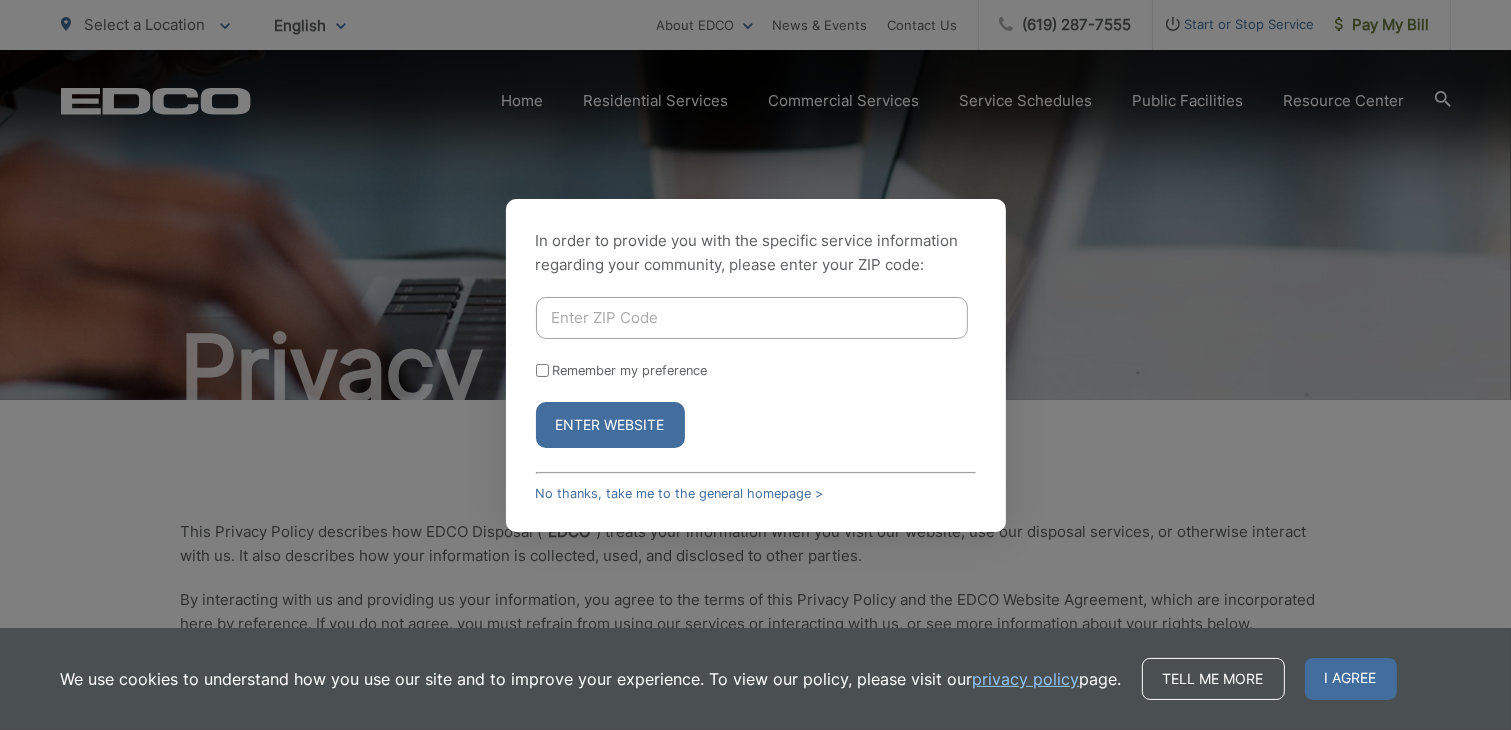 click at bounding box center [752, 318] 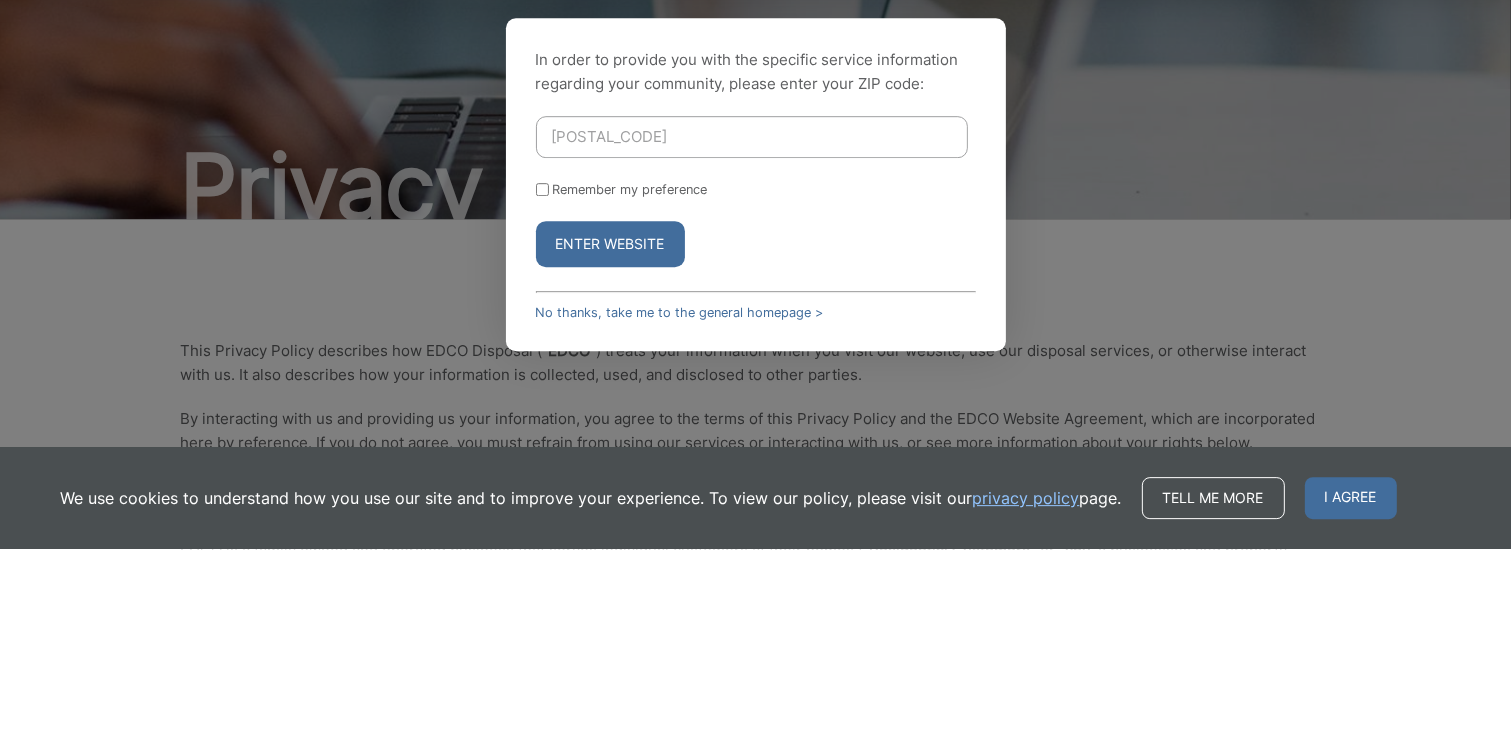 type on "[POSTAL_CODE]" 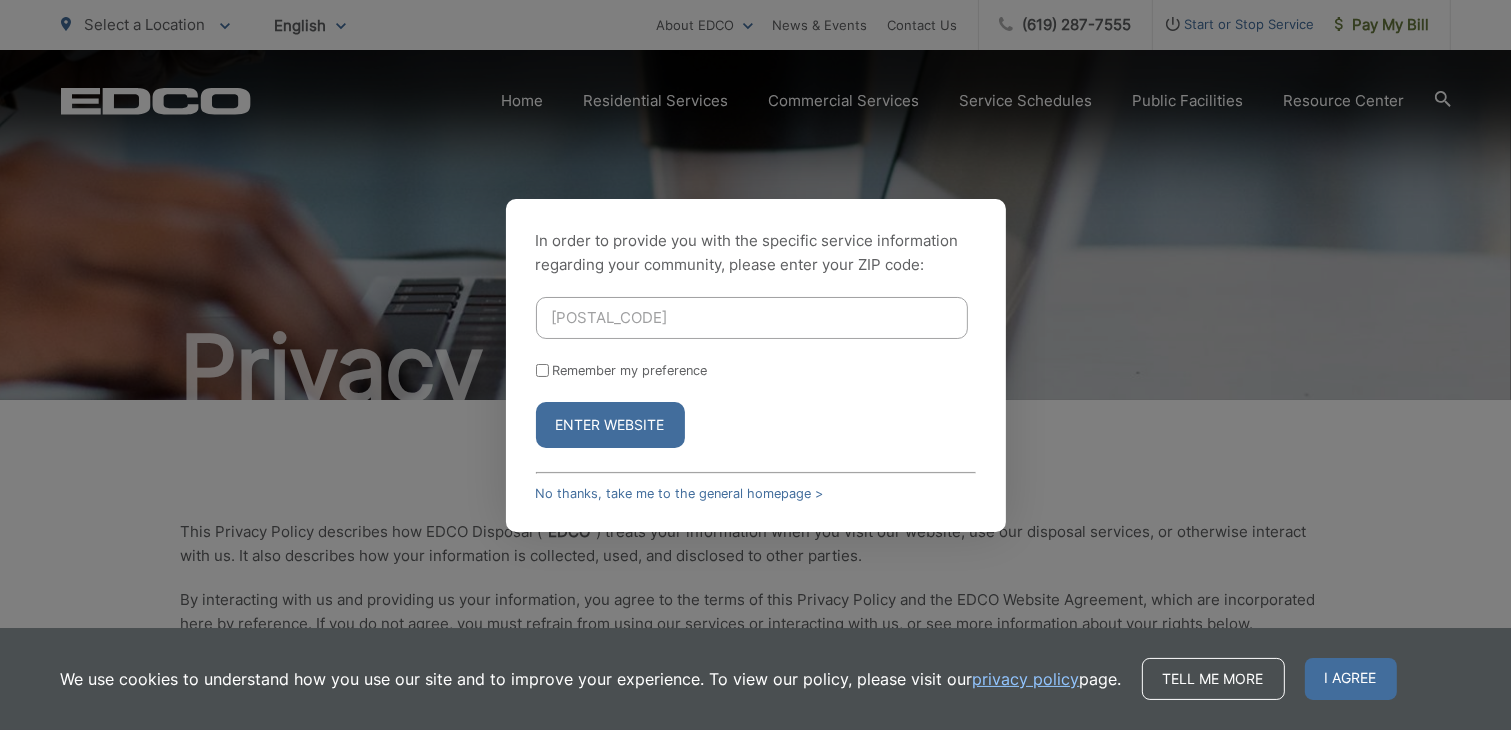 click on "Remember my preference" at bounding box center [542, 370] 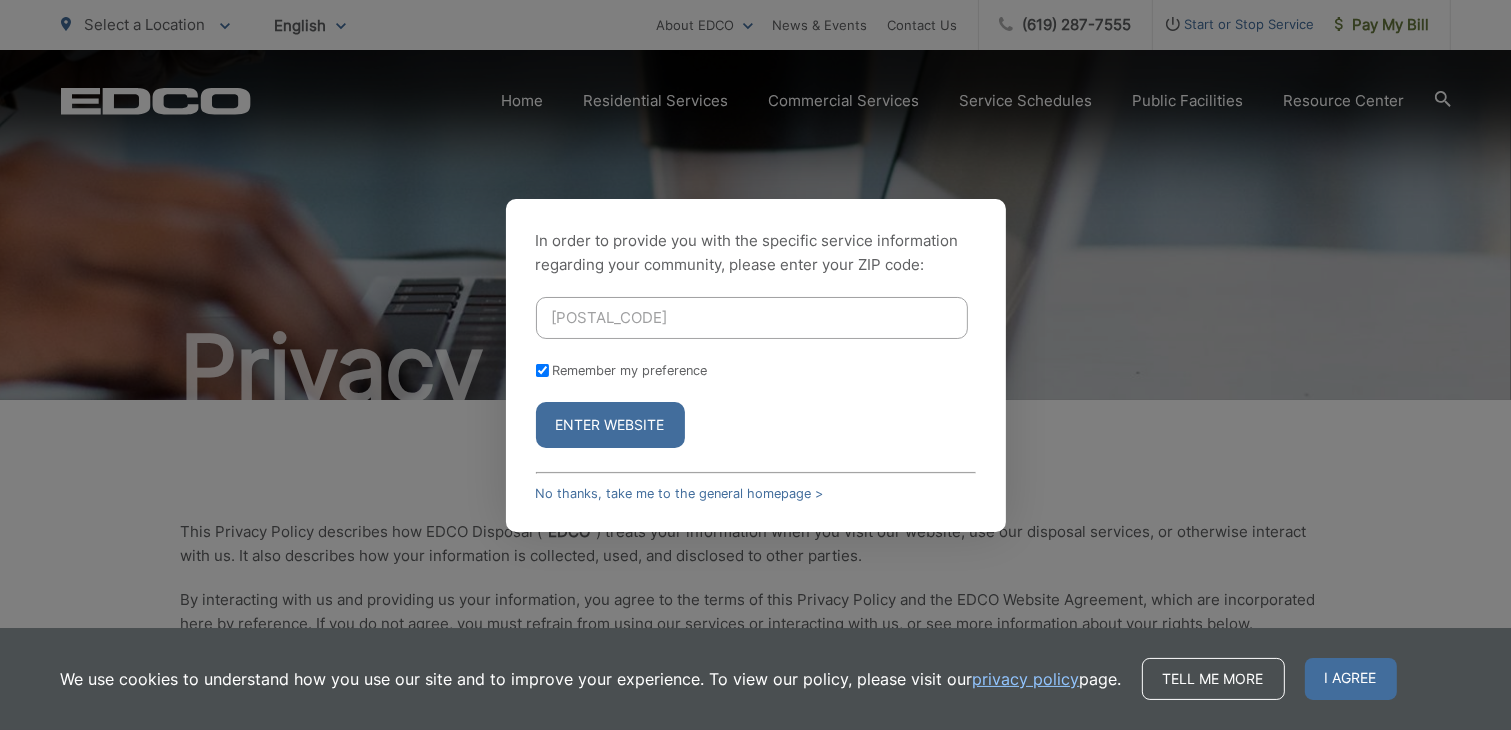 click on "Enter Website" at bounding box center [610, 425] 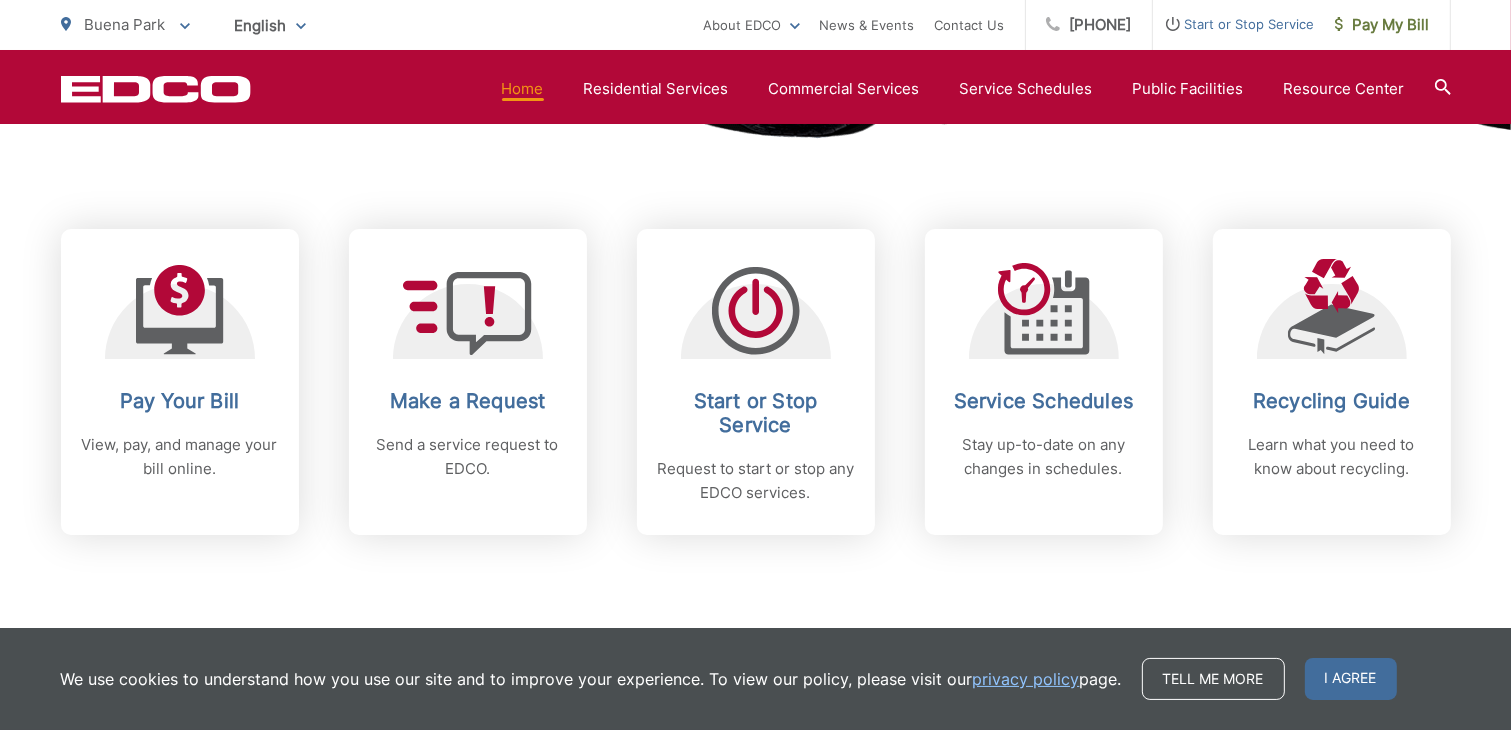 scroll, scrollTop: 770, scrollLeft: 0, axis: vertical 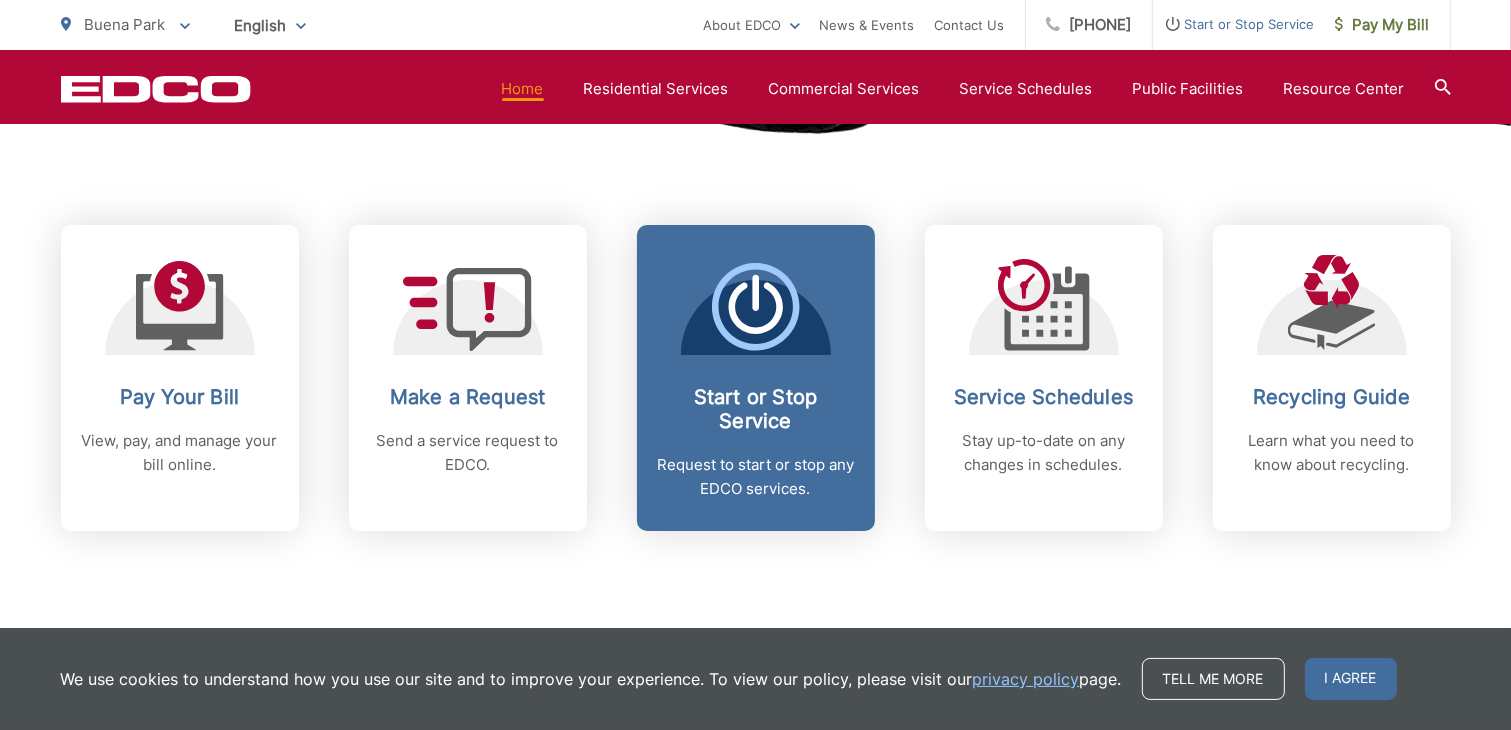 click on "Start or Stop Service
Request to start or stop any EDCO services." at bounding box center [756, 378] 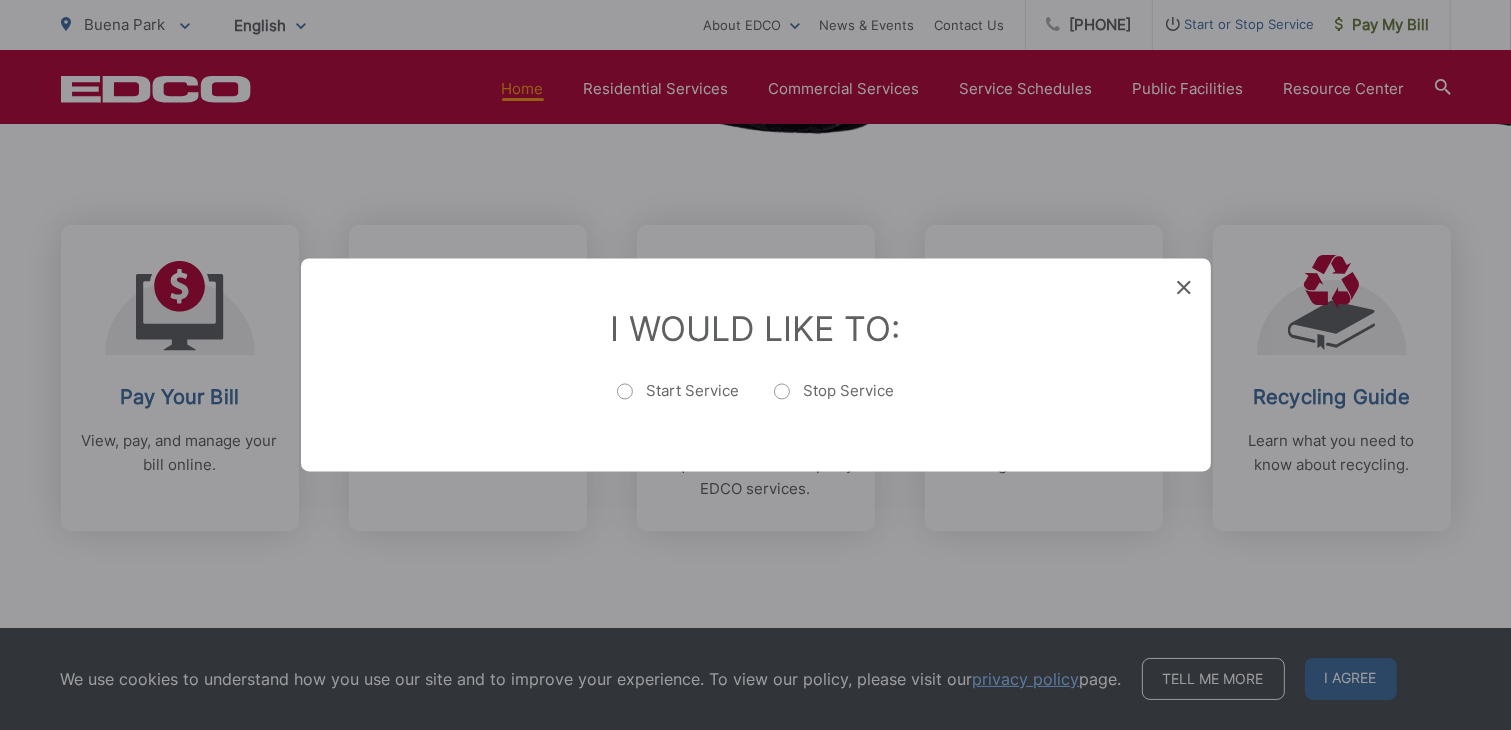 click on "Start Service" at bounding box center [678, 402] 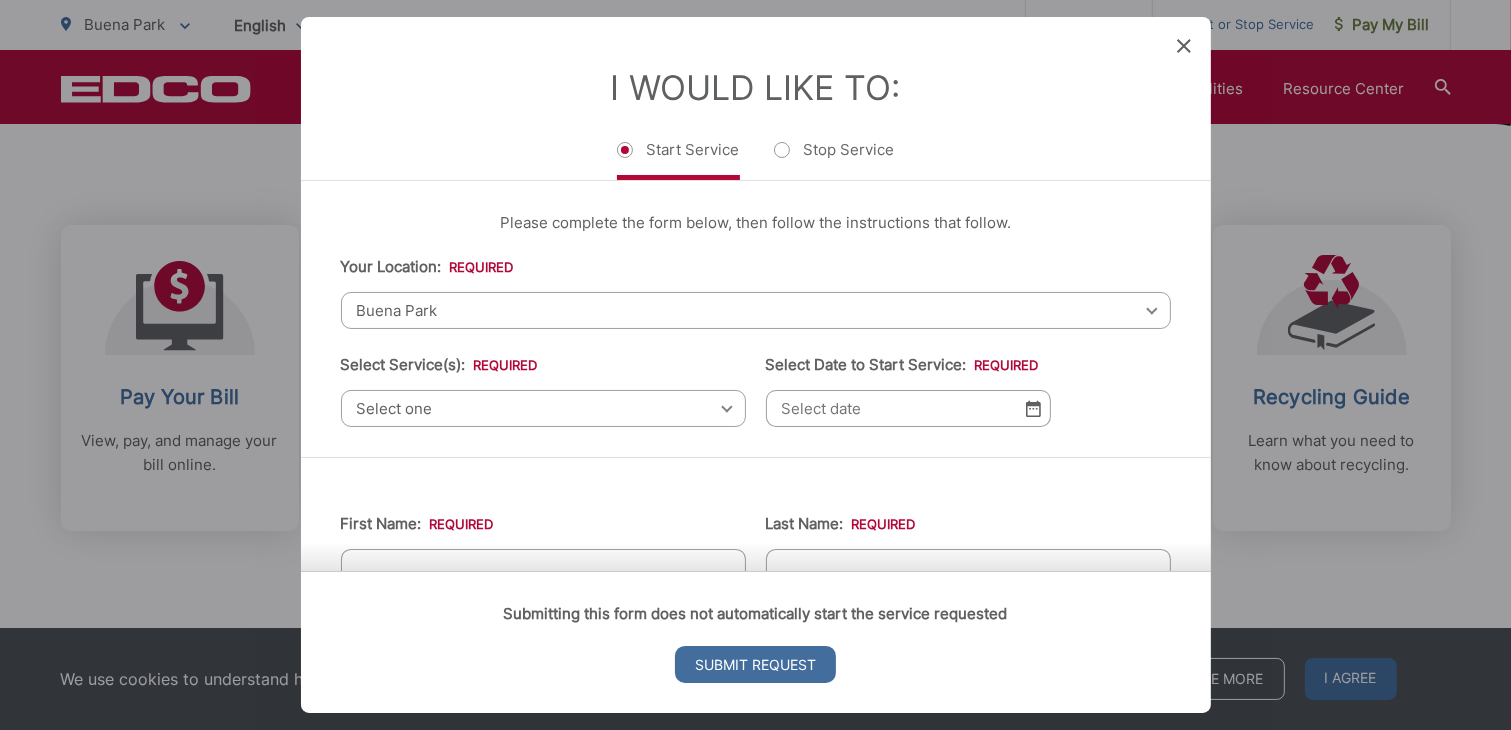 click on "Select one" at bounding box center [543, 408] 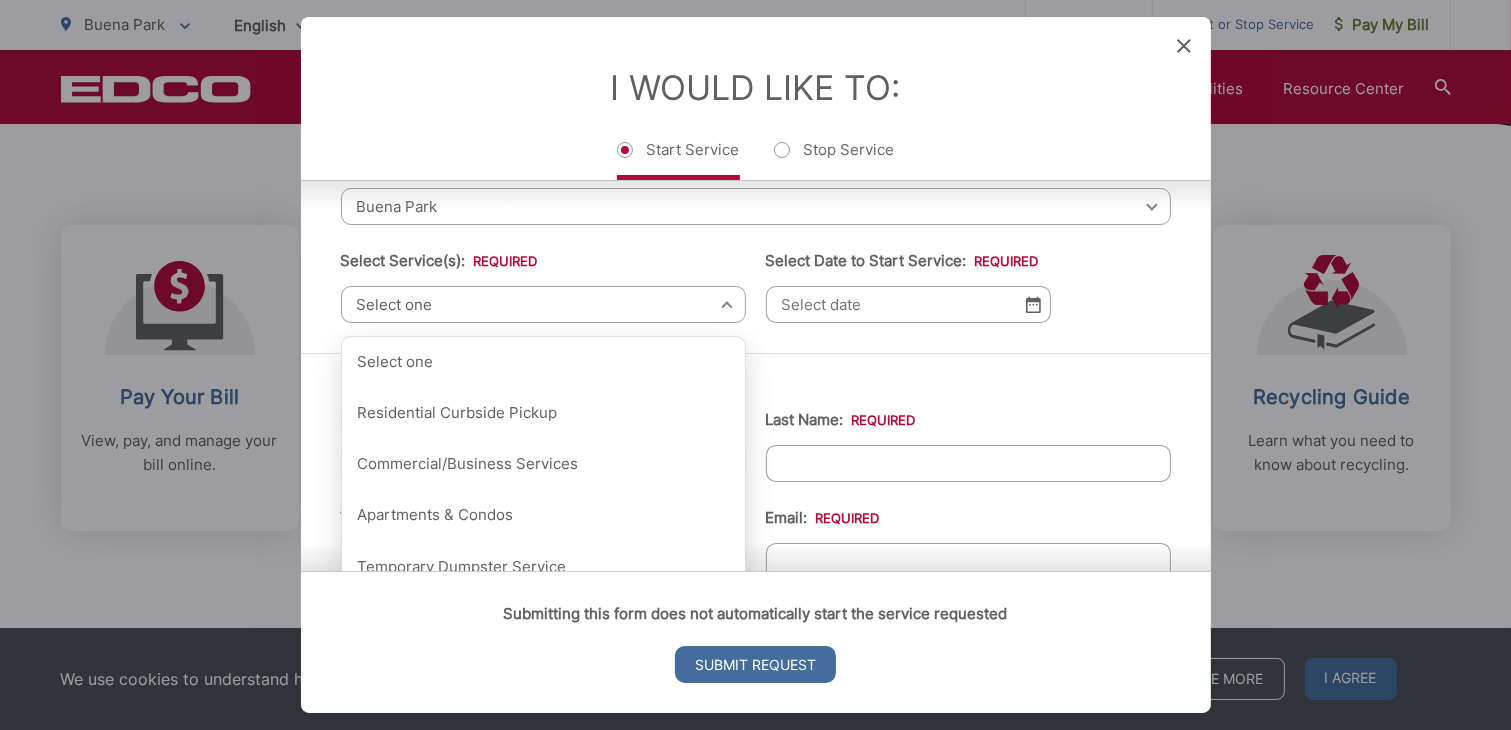 scroll, scrollTop: 104, scrollLeft: 0, axis: vertical 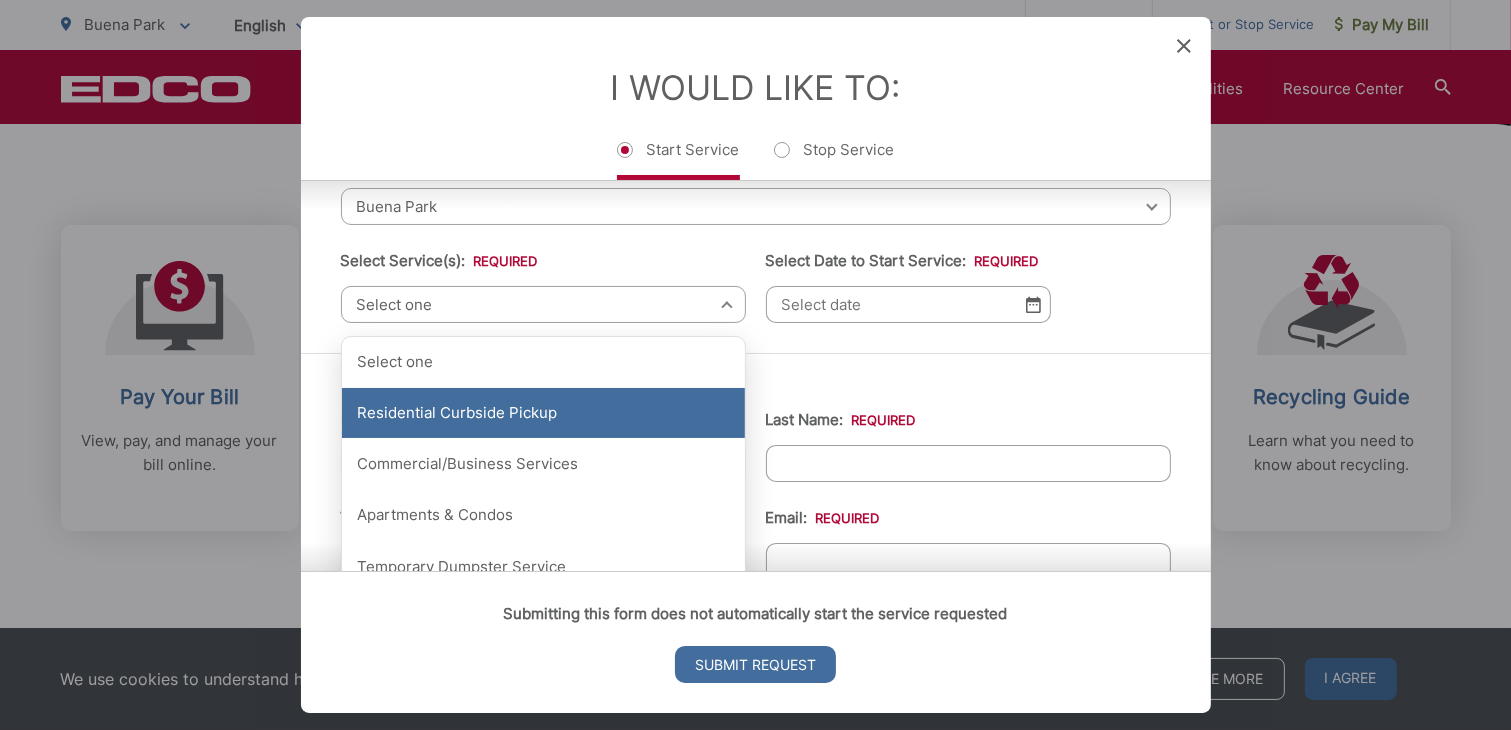click on "Residential Curbside Pickup" at bounding box center (543, 413) 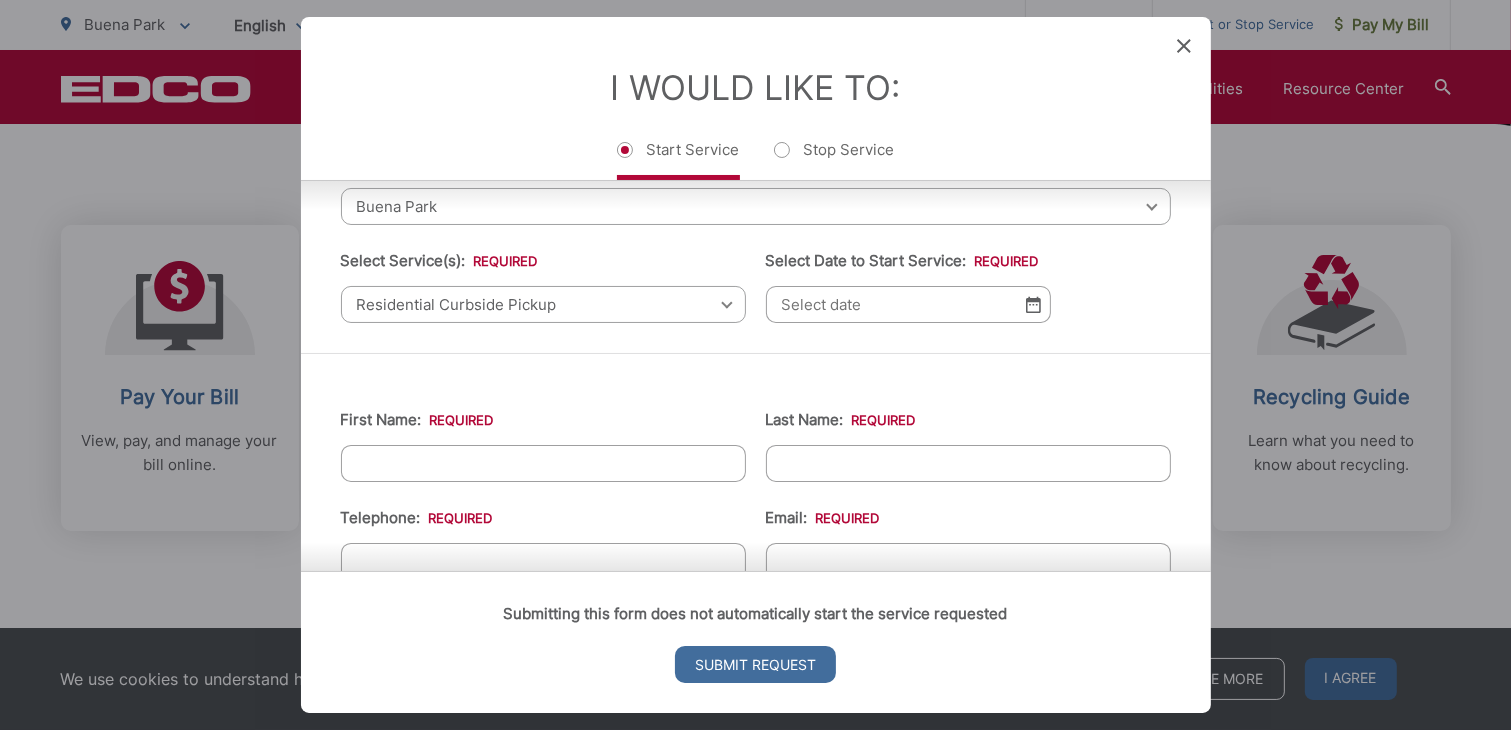 click at bounding box center (1033, 304) 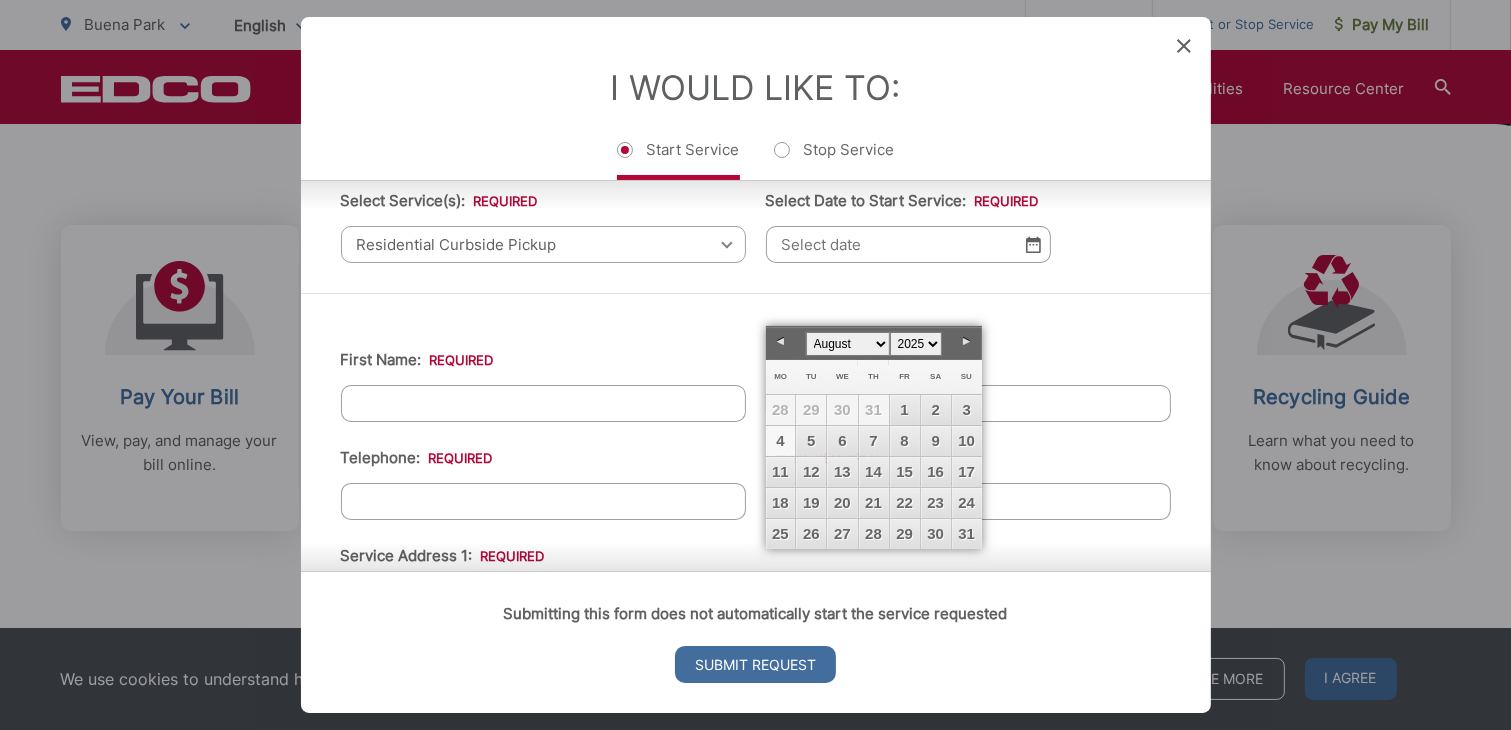scroll, scrollTop: 161, scrollLeft: 0, axis: vertical 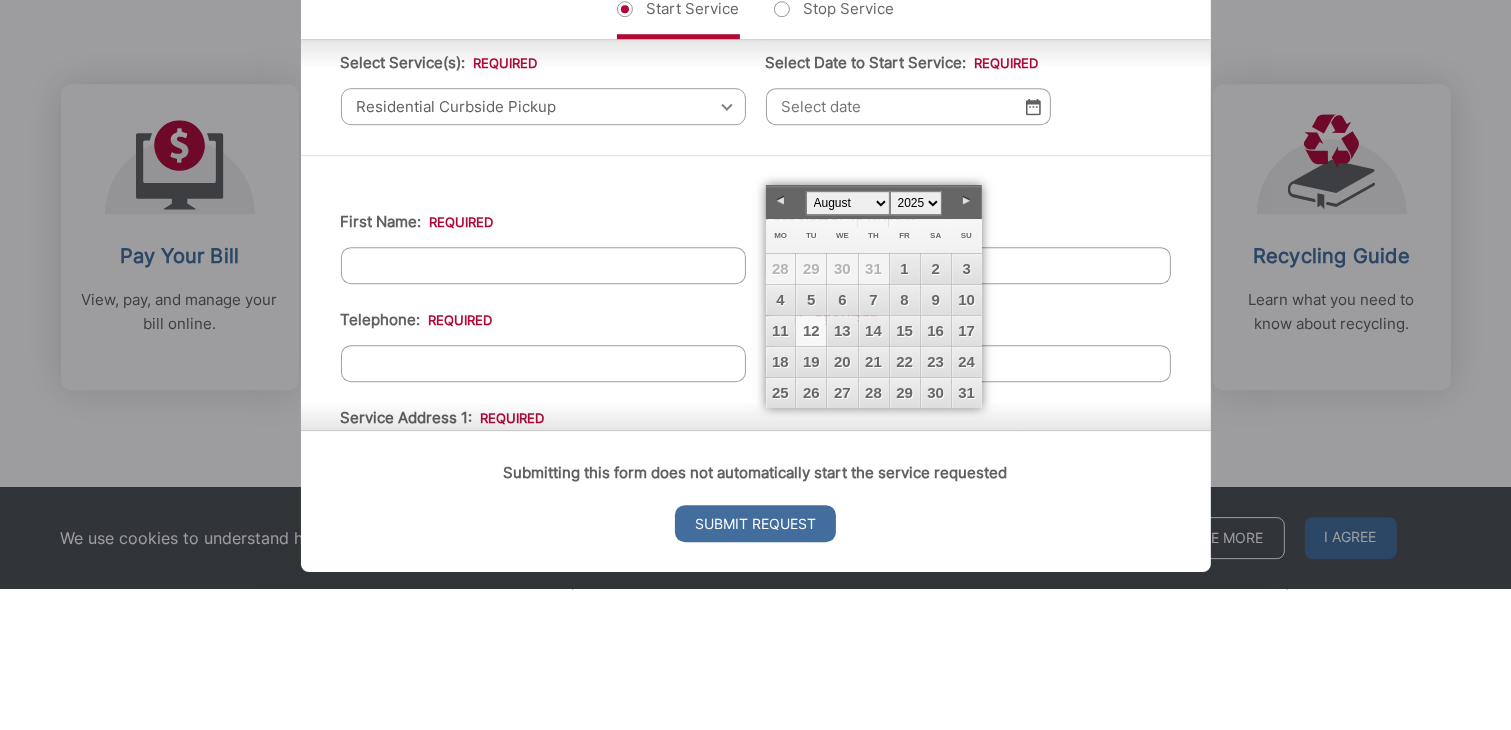 click on "Prev Next January February March April May June July August September October November December 1925 1926 1927 1928 1929 1930 1931 1932 1933 1934 1935 1936 1937 1938 1939 1940 1941 1942 1943 1944 1945 1946 1947 1948 1949 1950 1951 1952 1953 1954 1955 1956 1957 1958 1959 1960 1961 1962 1963 1964 1965 1966 1967 1968 1969 1970 1971 1972 1973 1974 1975 1976 1977 1978 1979 1980 1981 1982 1983 1984 1985 1986 1987 1988 1989 1990 1991 1992 1993 1994 1995 1996 1997 1998 1999 2000 2001 2002 2003 2004 2005 2006 2007 2008 2009 2010 2011 2012 2013 2014 2015 2016 2017 2018 2019 2020 2021 2022 2023 2024 2025 2026 2027 2028 2029 2030 2031 2032 2033 2034 2035 2036 2037 2038 2039 2040 2041 2042 2043 2044 2045 Mo Tu We Th Fr Sa Su 28 29 30 31 1 2 3 4 5 6 7 8 9 10 11 12 13 14 15 16 17 18 19 20 21 22 23 24 25 26 27 28 29 30 31" at bounding box center (874, 437) 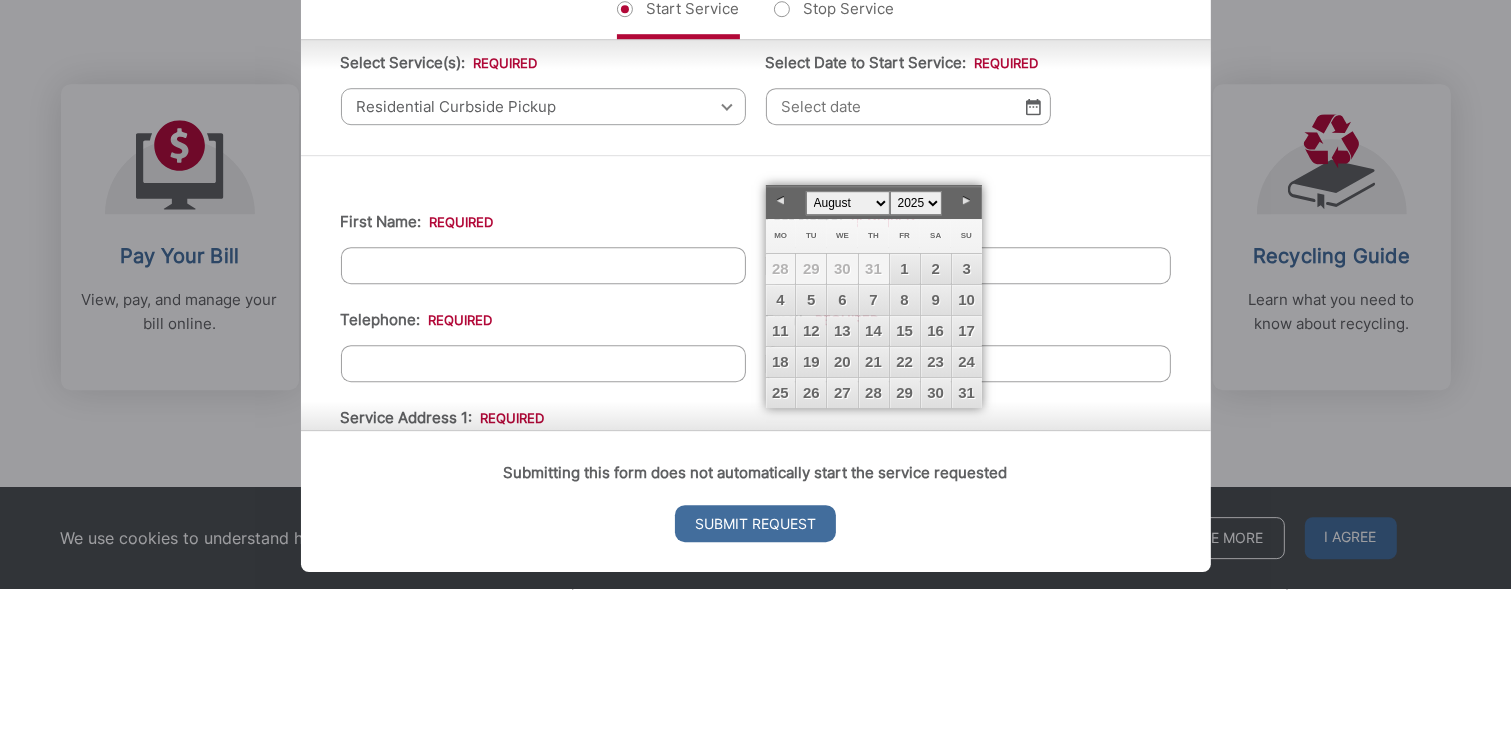 scroll, scrollTop: 770, scrollLeft: 0, axis: vertical 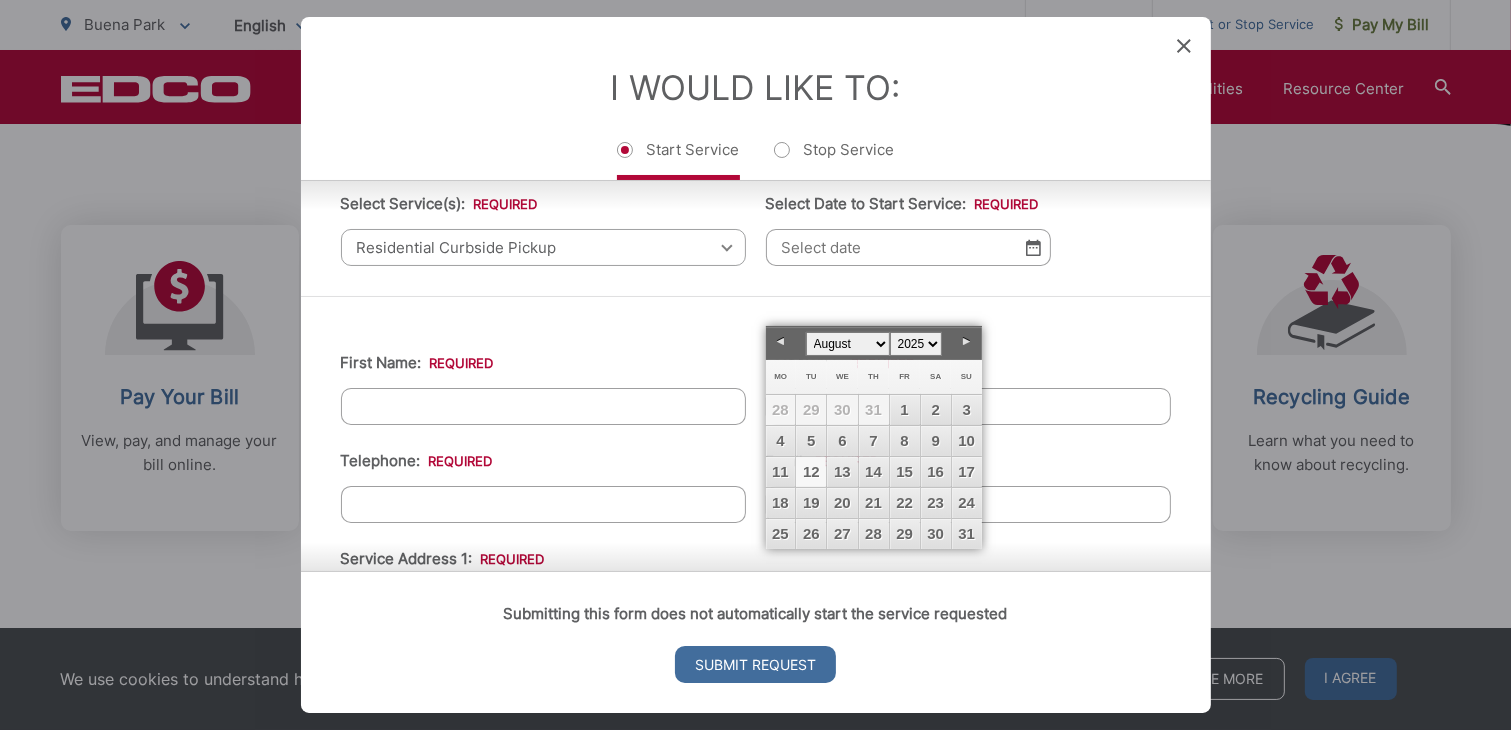 click on "12" at bounding box center (811, 472) 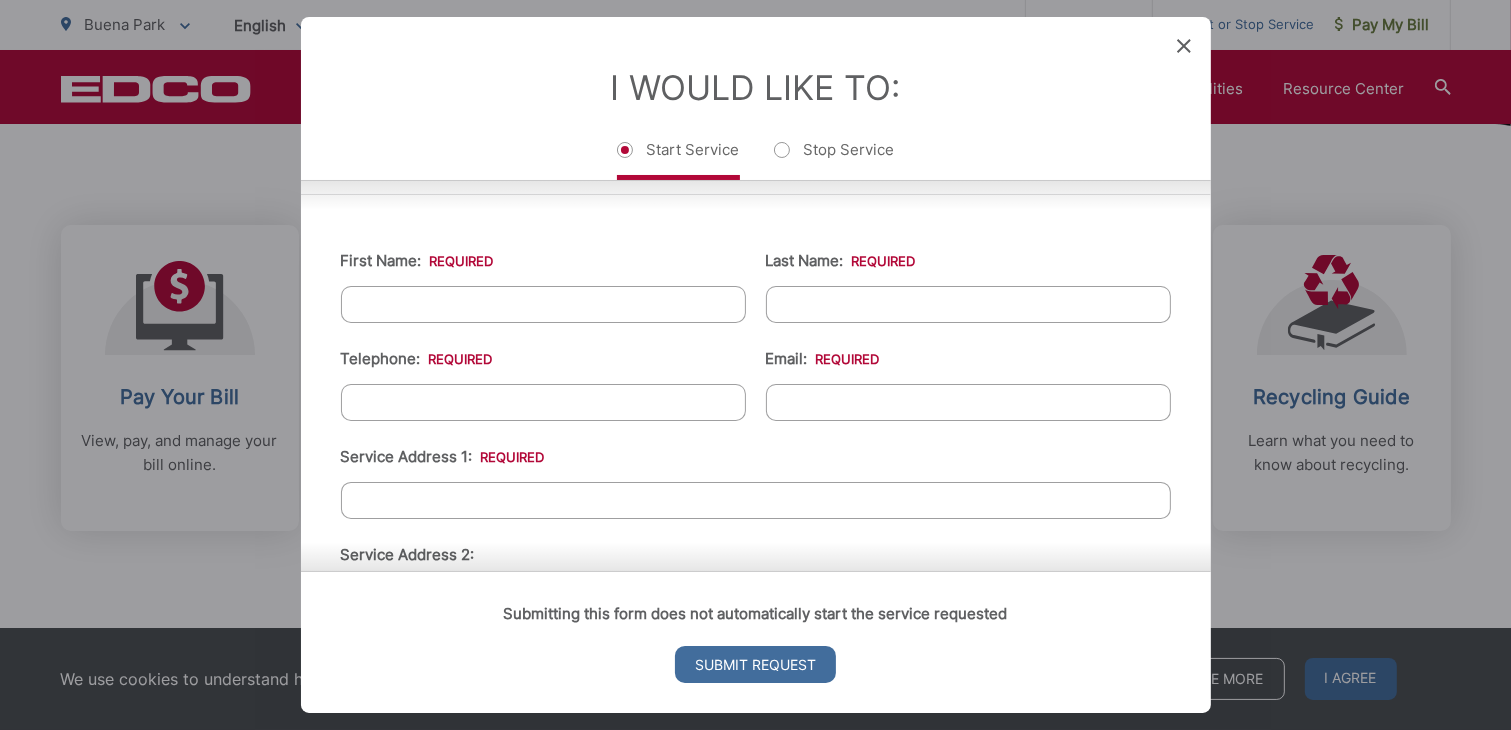 scroll, scrollTop: 314, scrollLeft: 0, axis: vertical 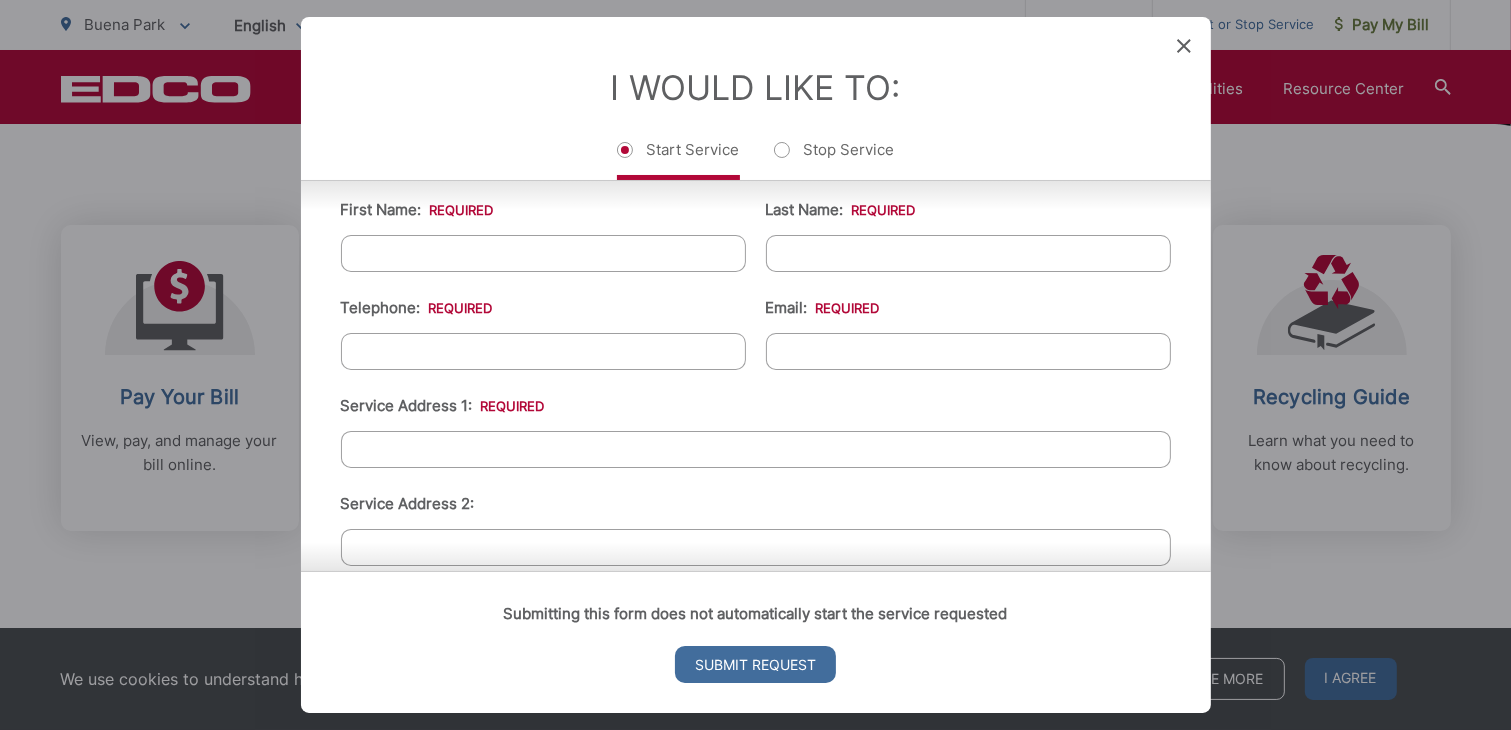 click on "First Name: *" at bounding box center (543, 253) 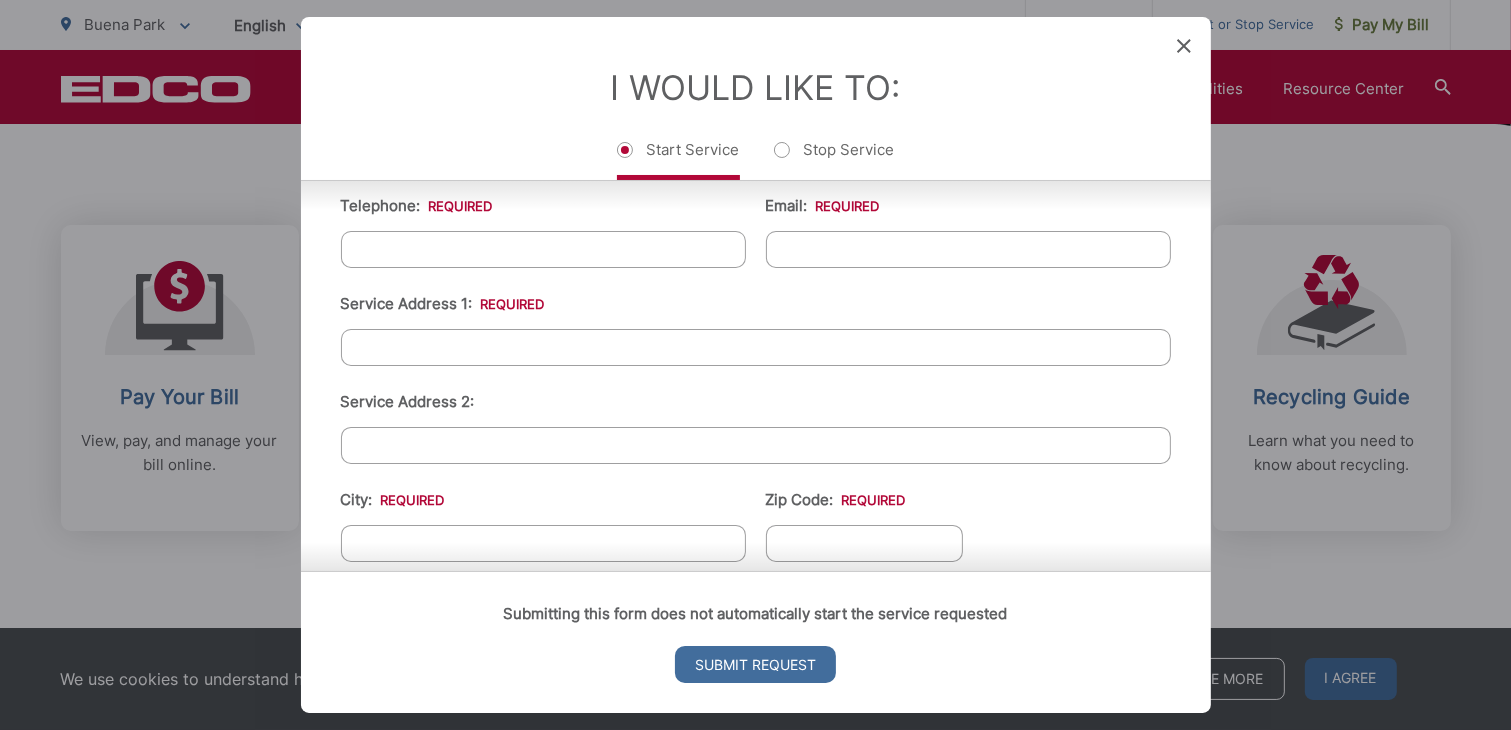 scroll, scrollTop: 420, scrollLeft: 0, axis: vertical 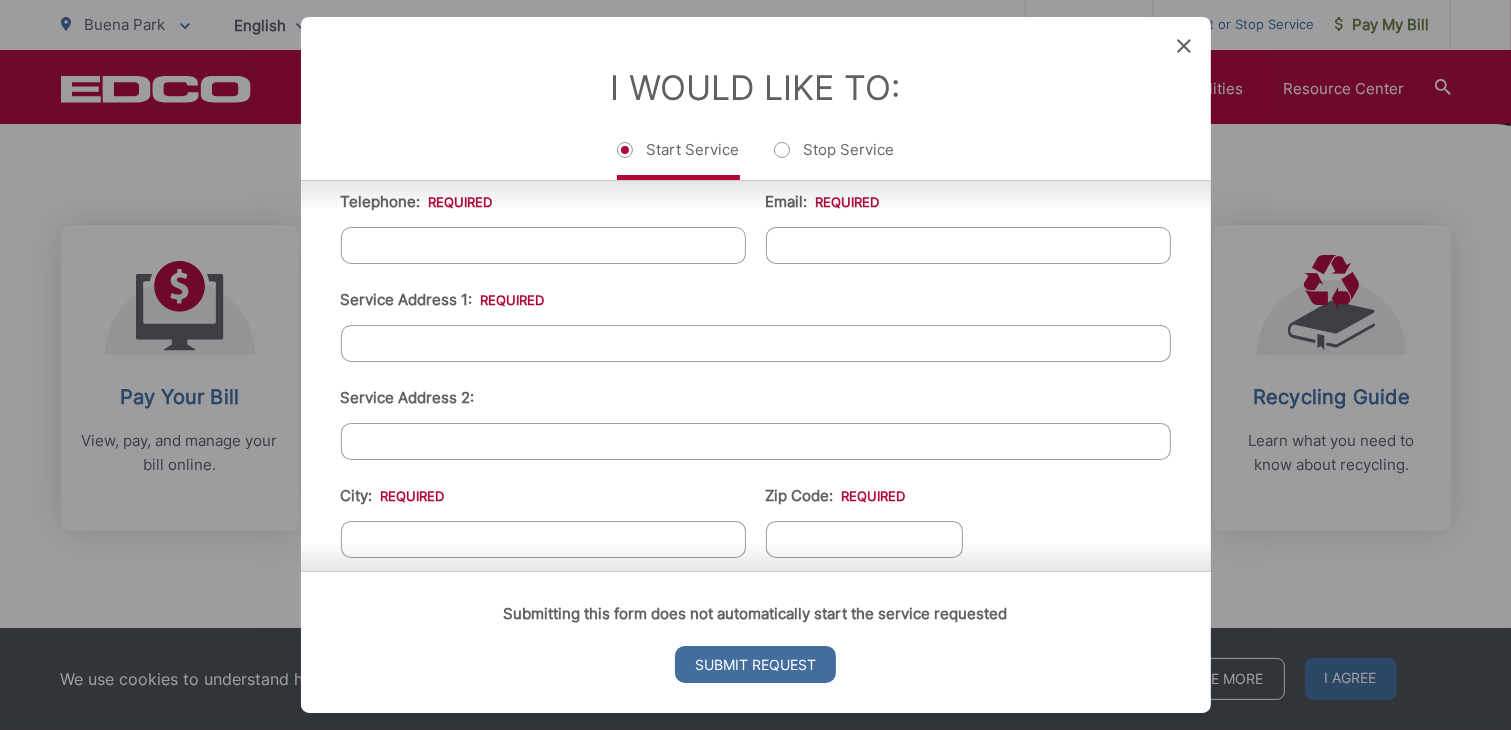 type on "soo" 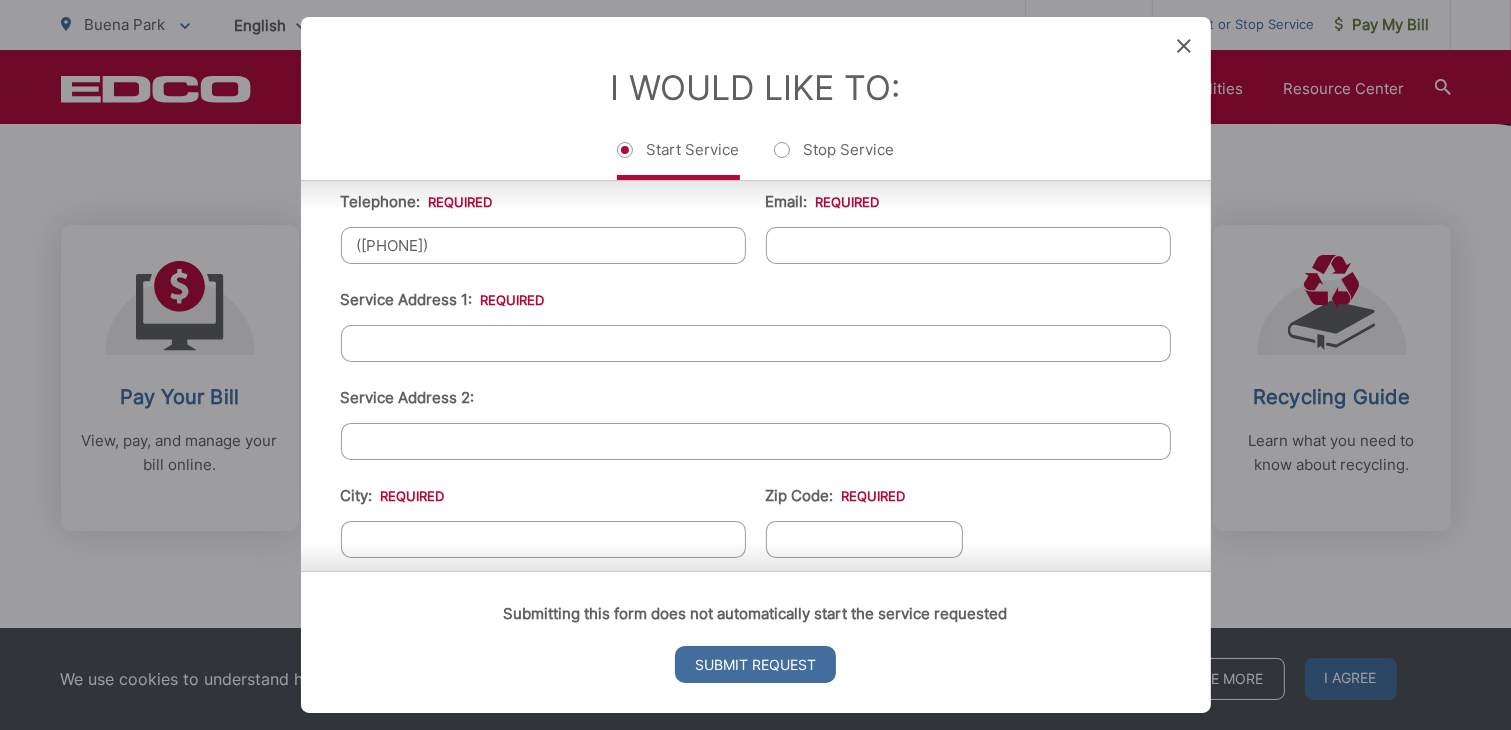 type on "[PHONE]" 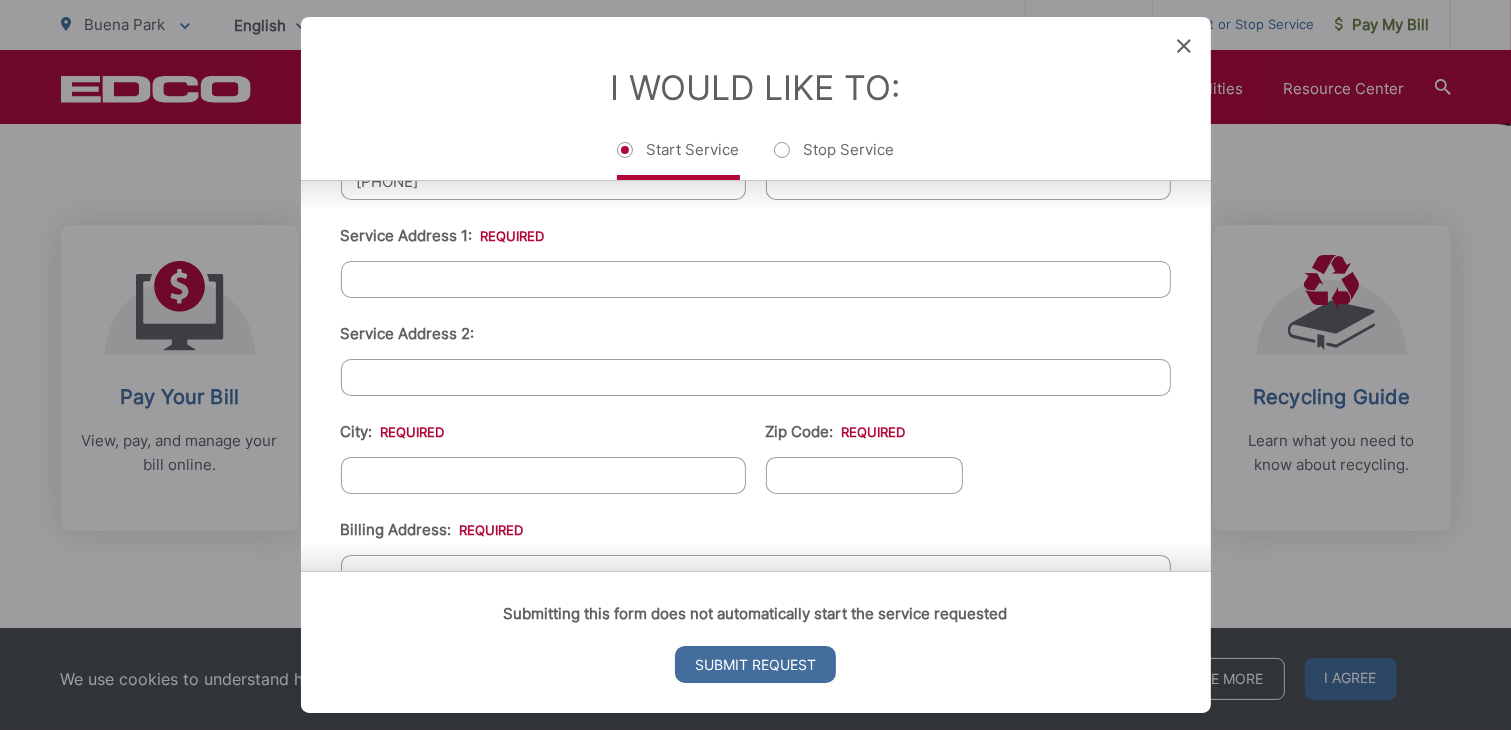 scroll, scrollTop: 490, scrollLeft: 0, axis: vertical 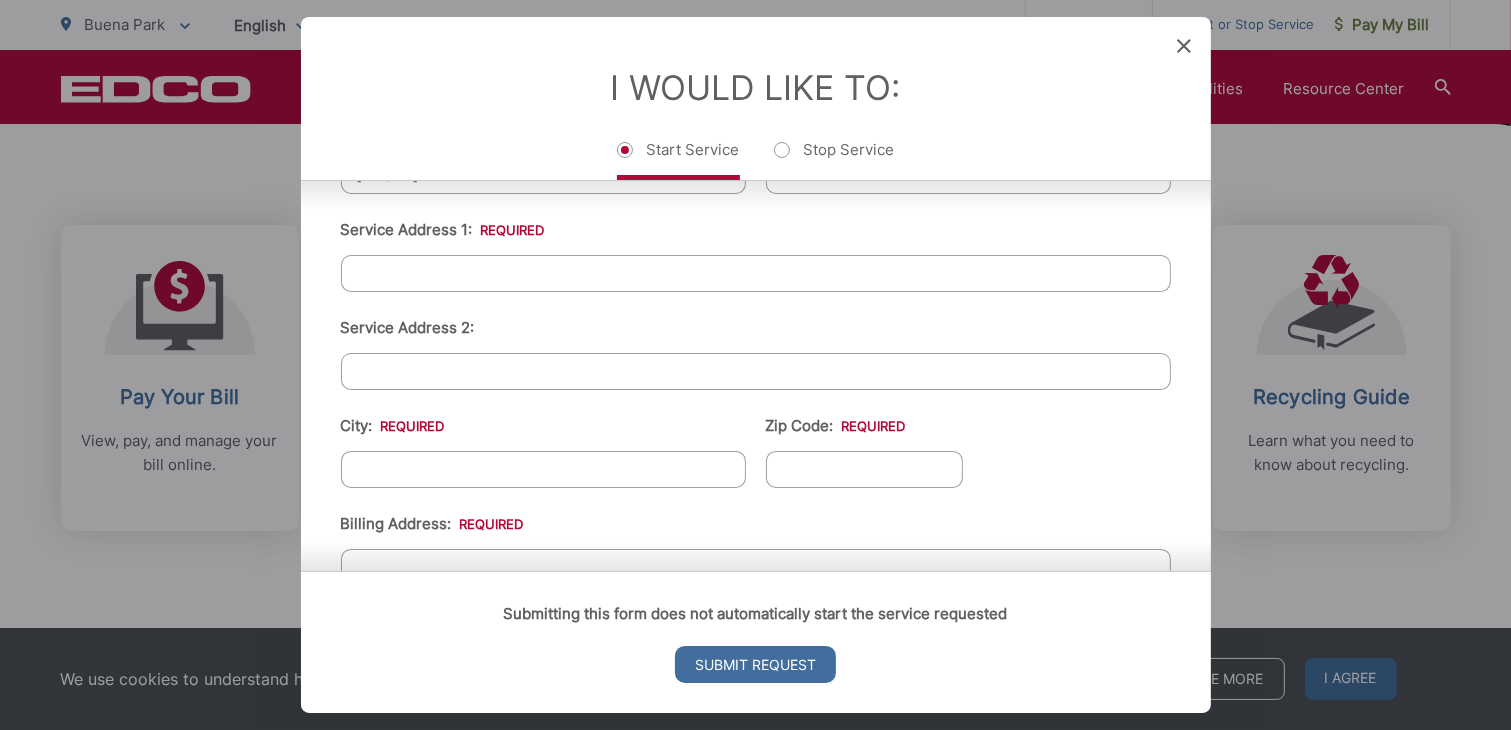 click on "Service Address 1: *" at bounding box center (756, 273) 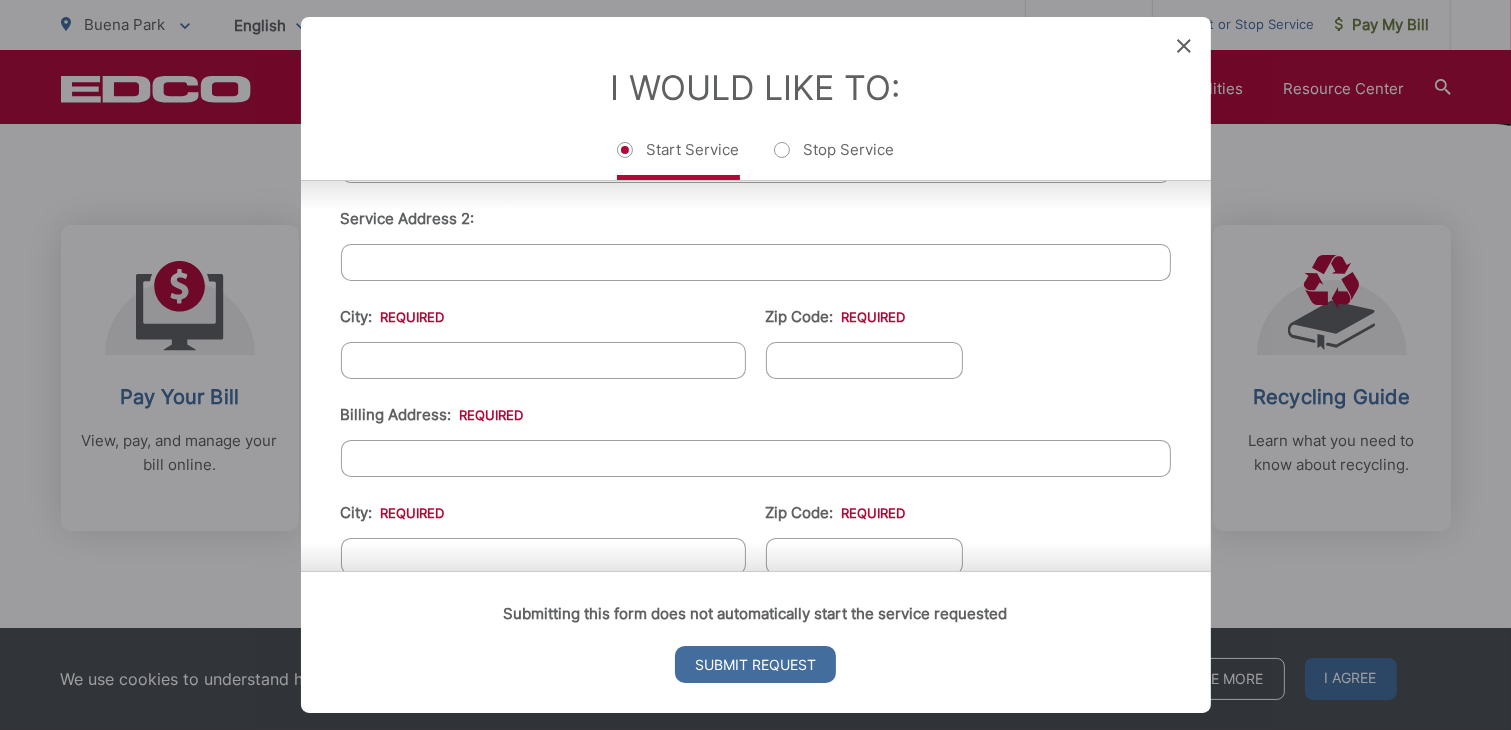 scroll, scrollTop: 616, scrollLeft: 0, axis: vertical 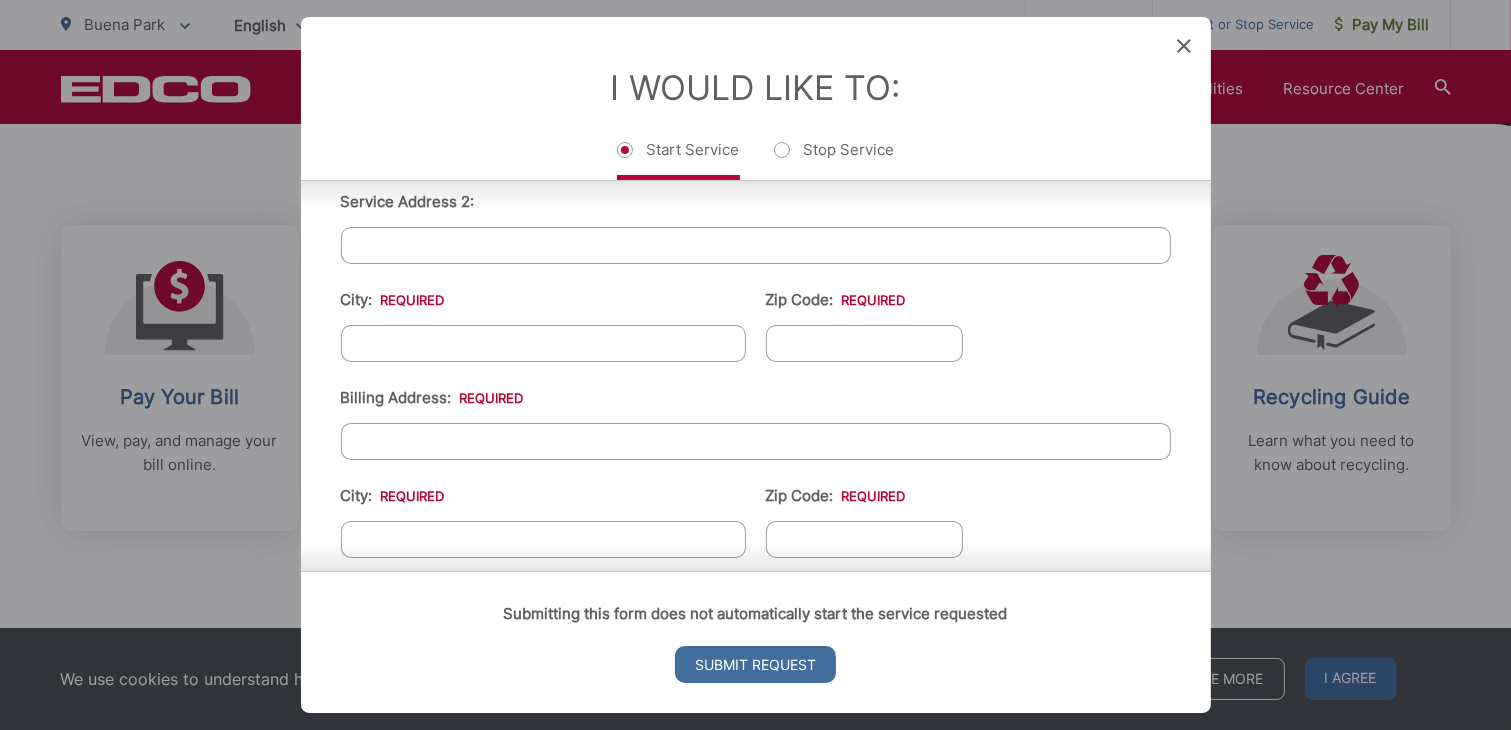 type on "[NUMBER] [STREET]" 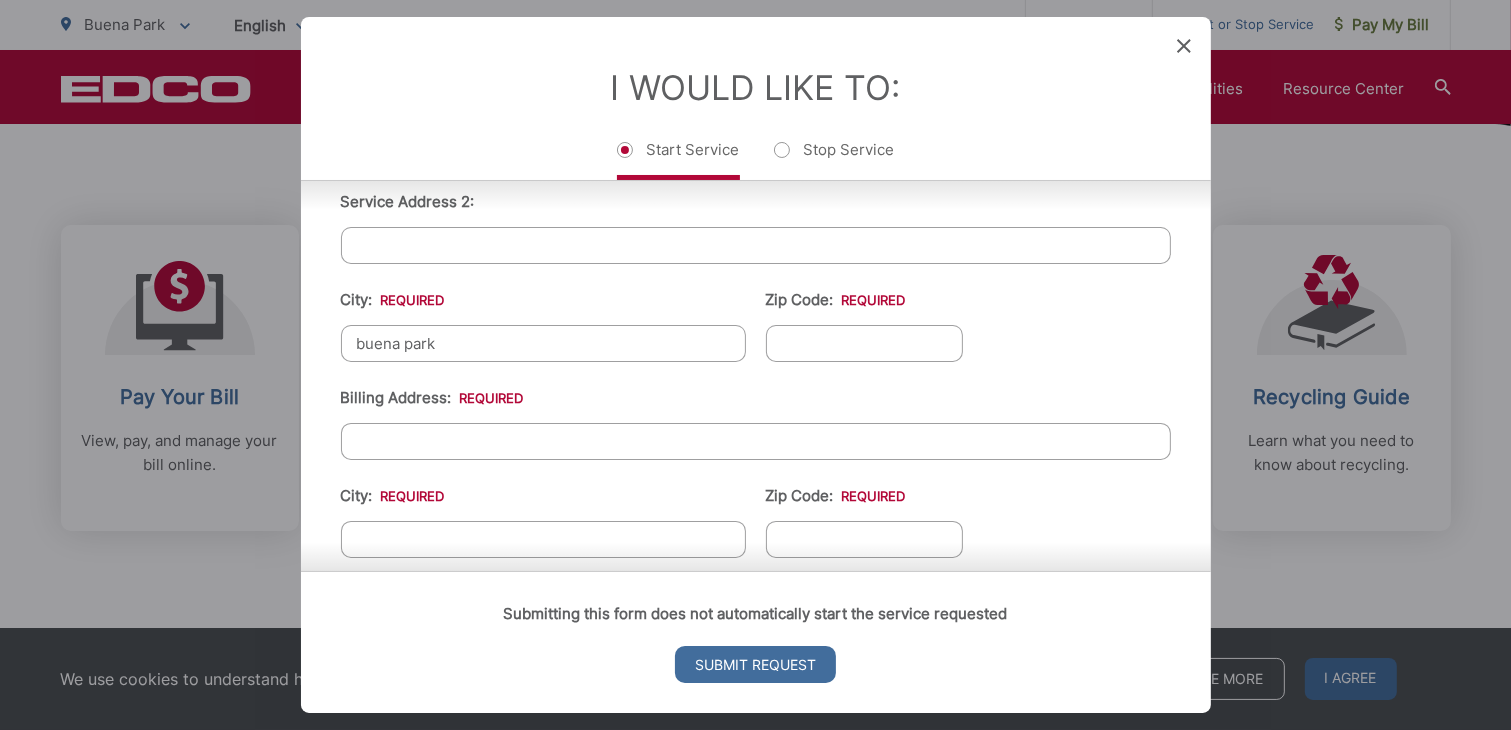 type on "buena park" 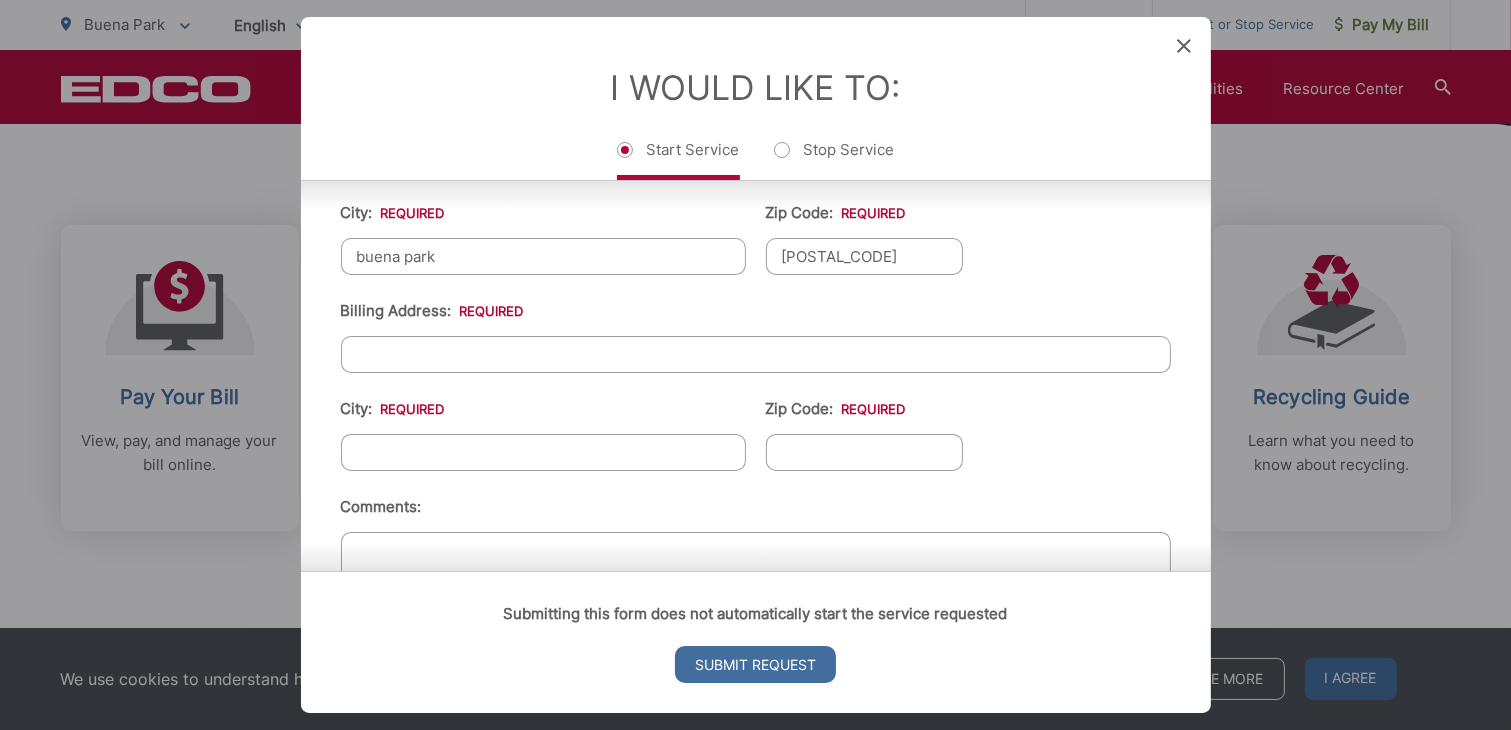 scroll, scrollTop: 707, scrollLeft: 0, axis: vertical 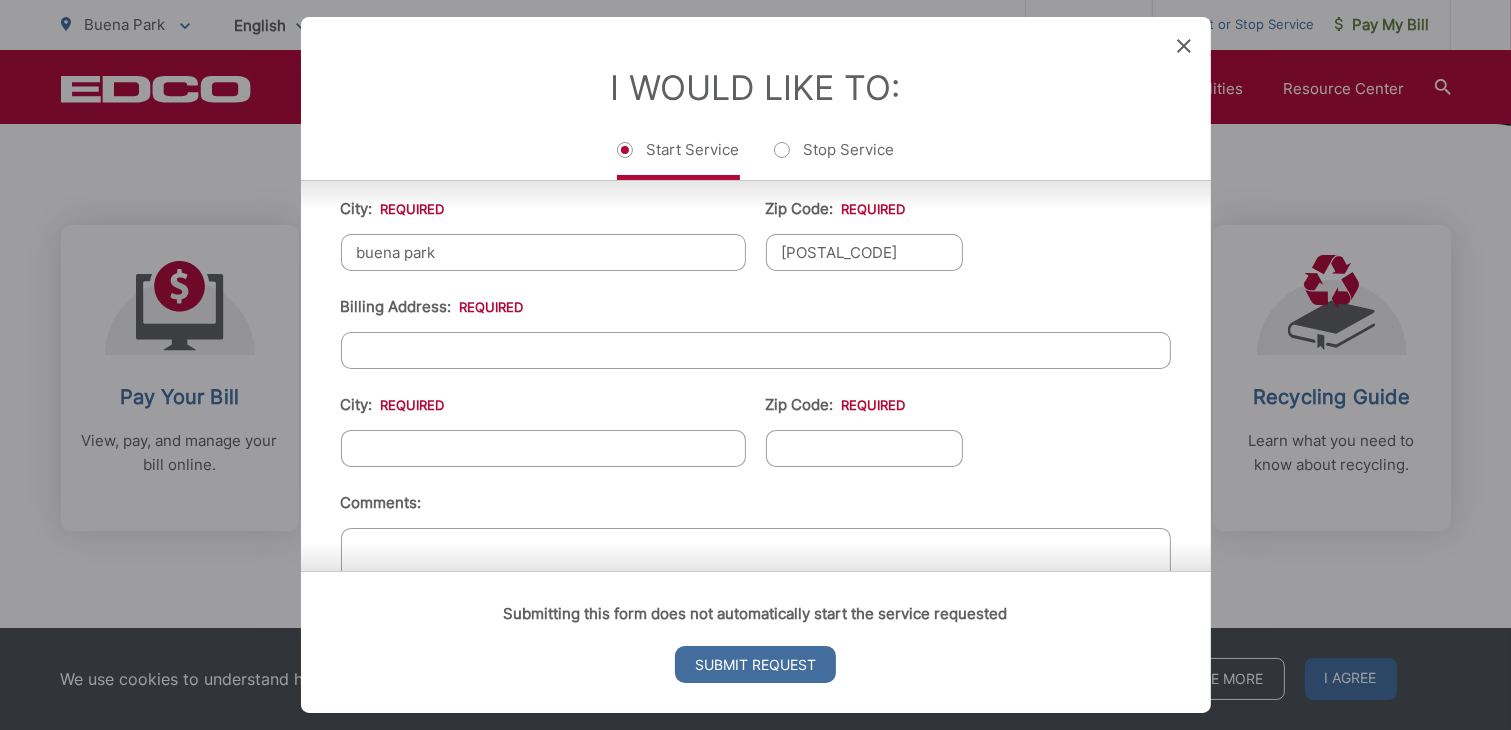 type on "[POSTAL_CODE]" 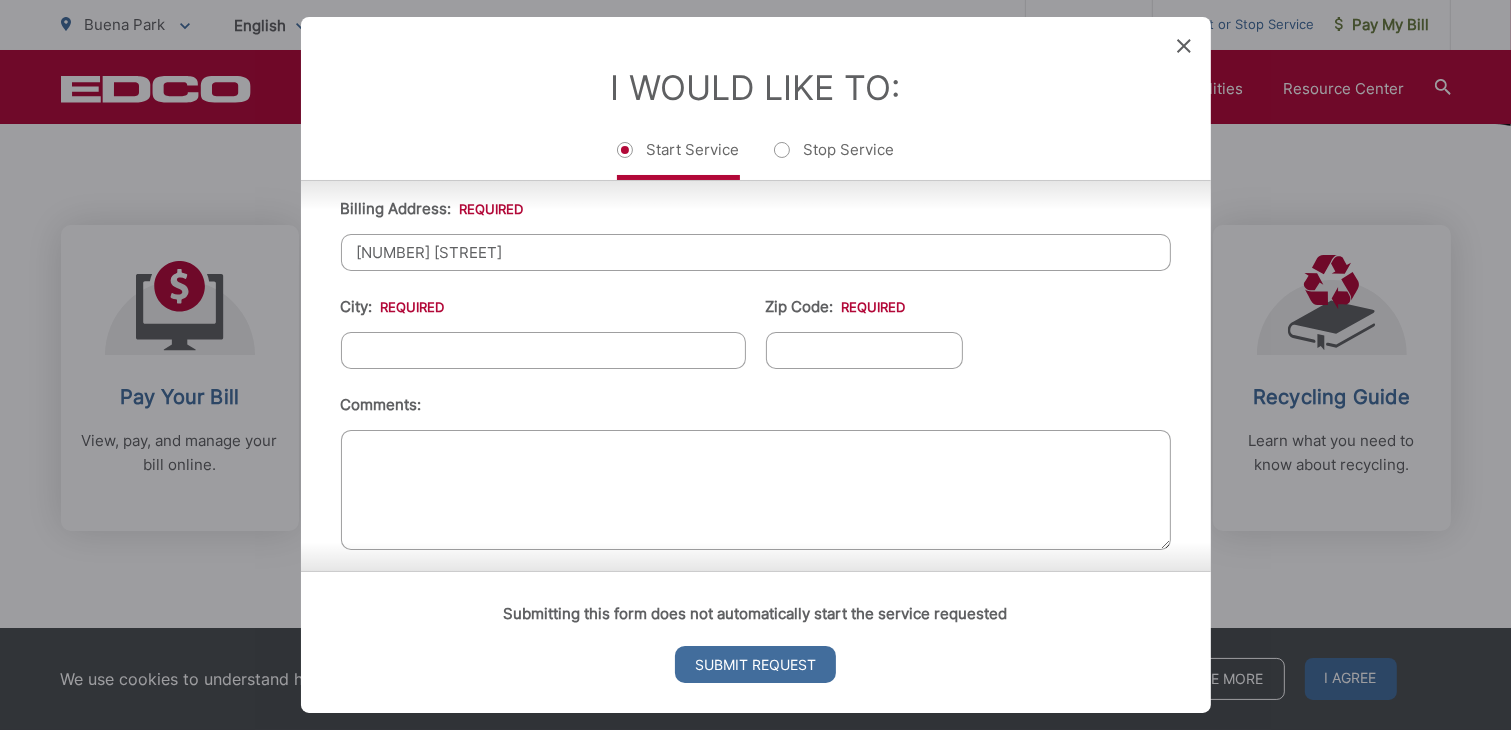 scroll, scrollTop: 814, scrollLeft: 0, axis: vertical 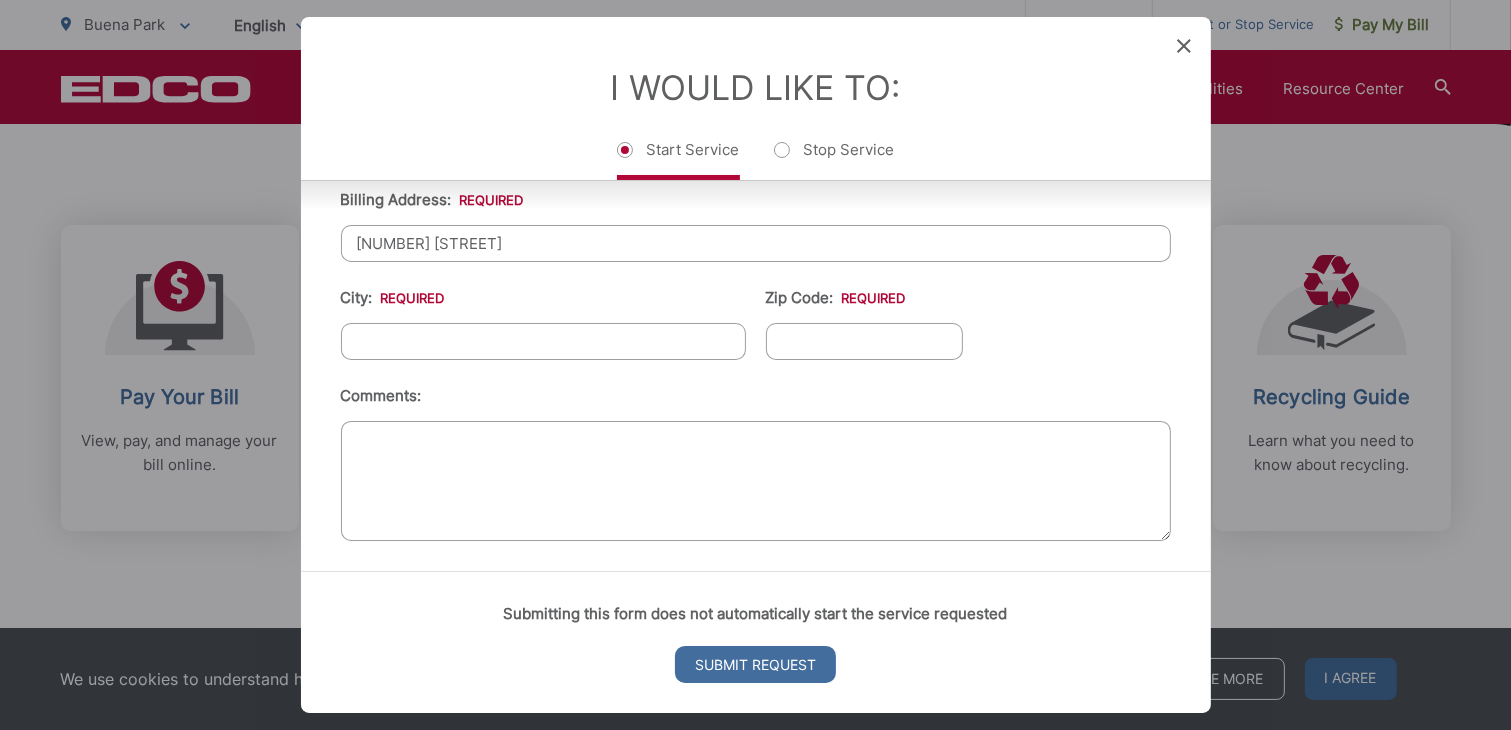 type on "[NUMBER] [STREET]" 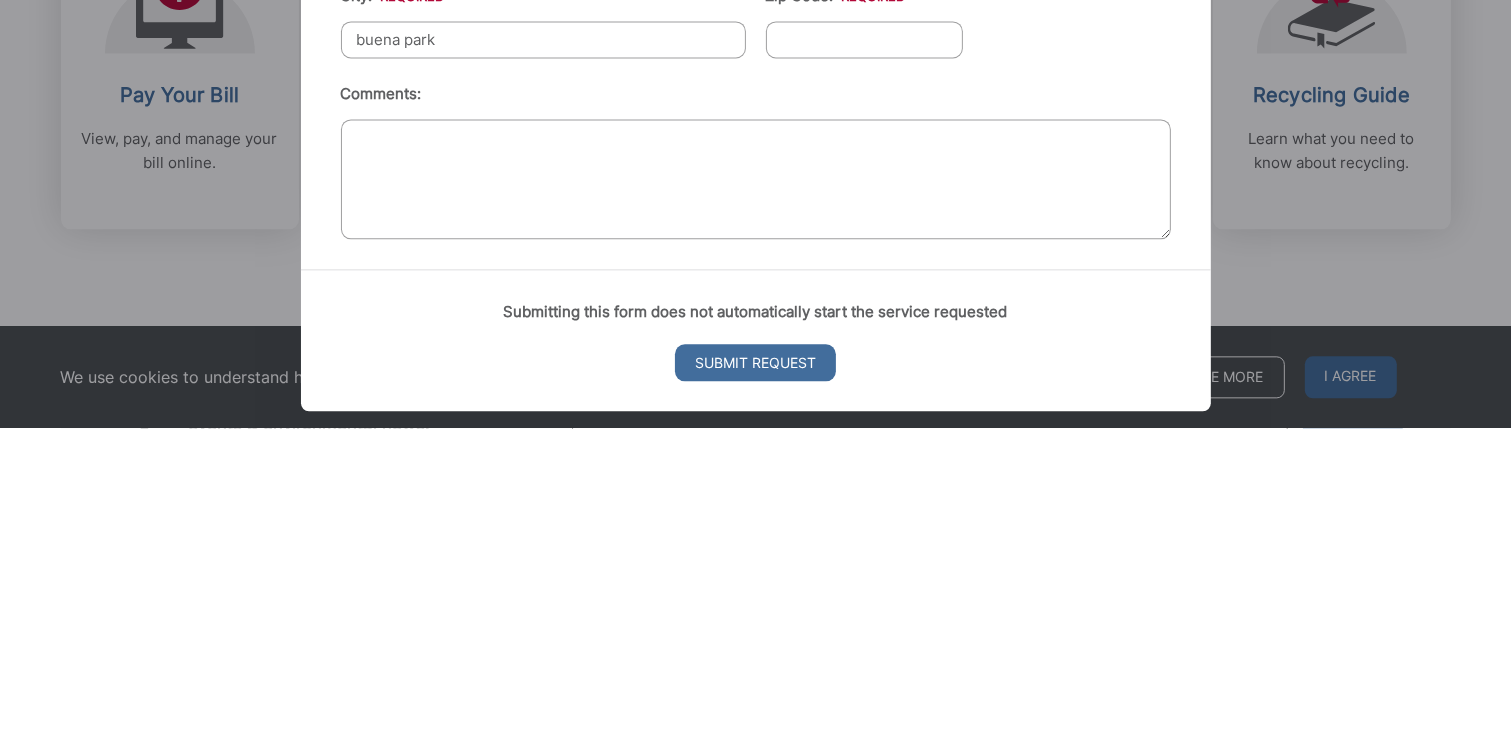 scroll, scrollTop: 770, scrollLeft: 0, axis: vertical 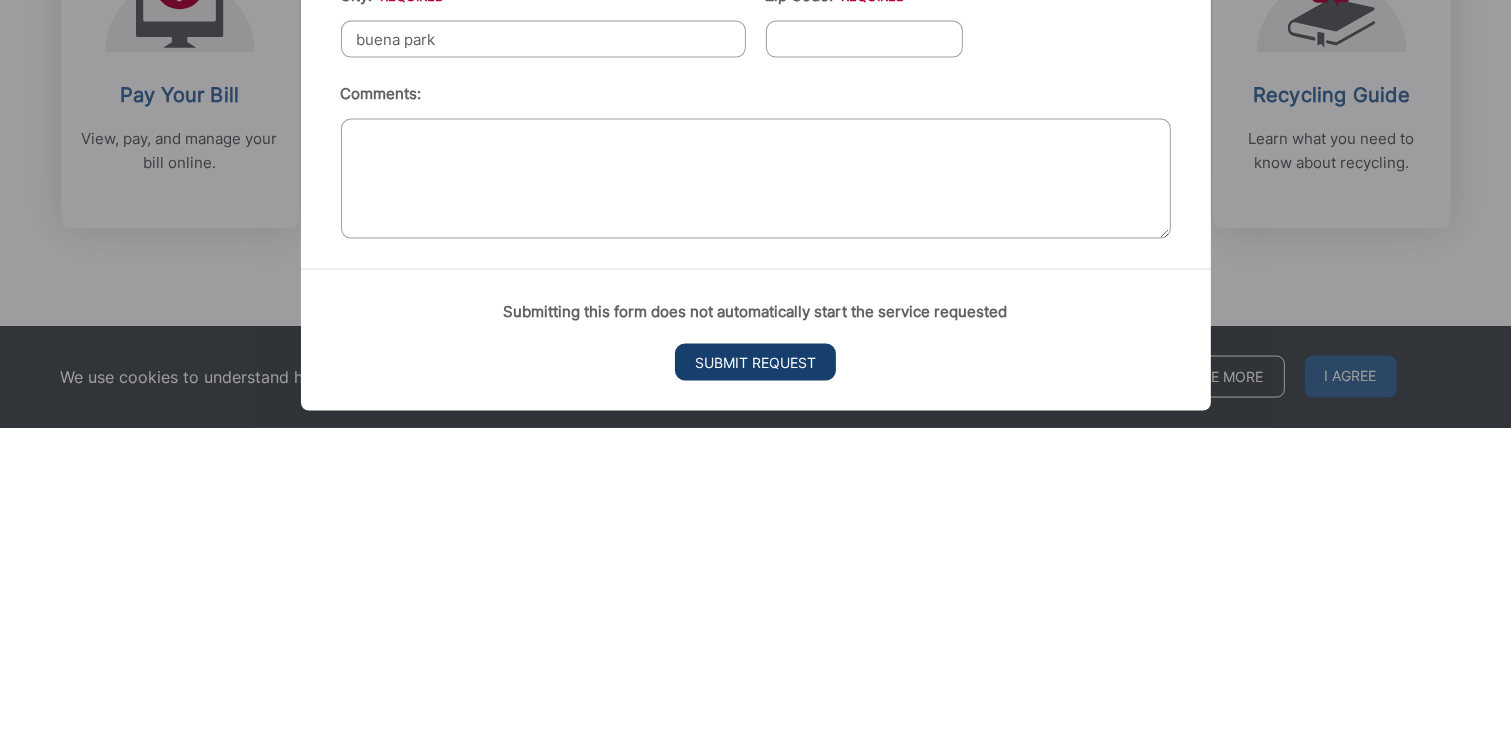 type on "buena park" 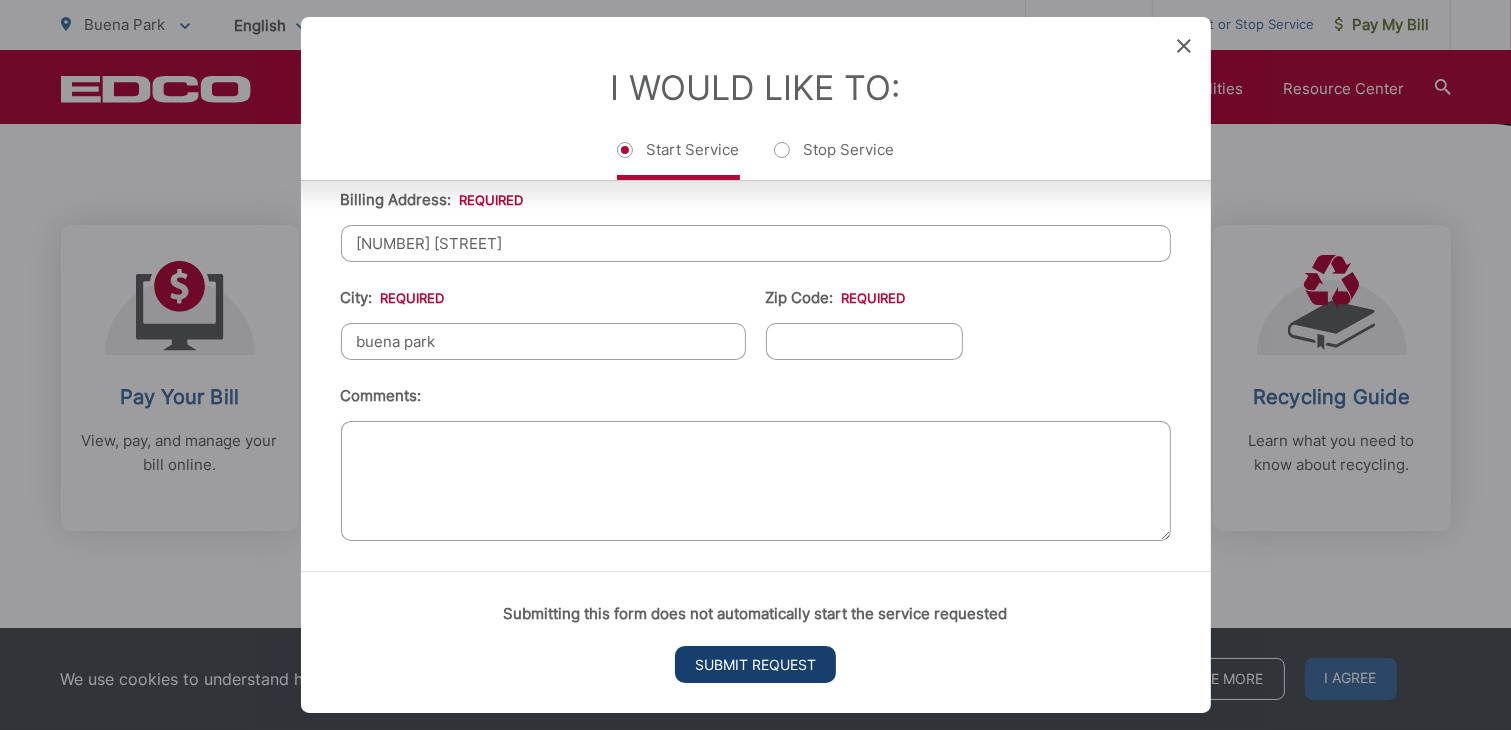 scroll, scrollTop: 652, scrollLeft: 0, axis: vertical 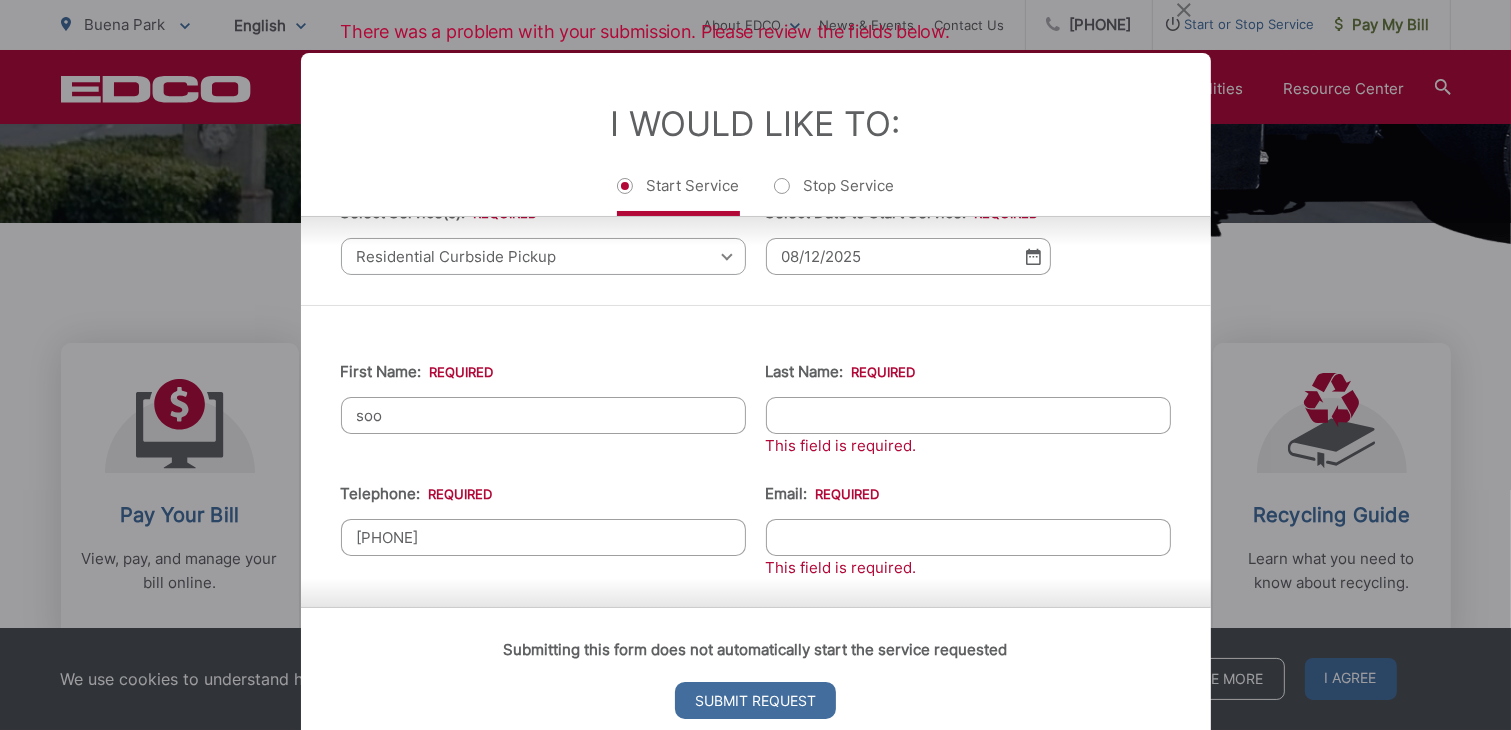 click on "Last Name: *" at bounding box center [968, 415] 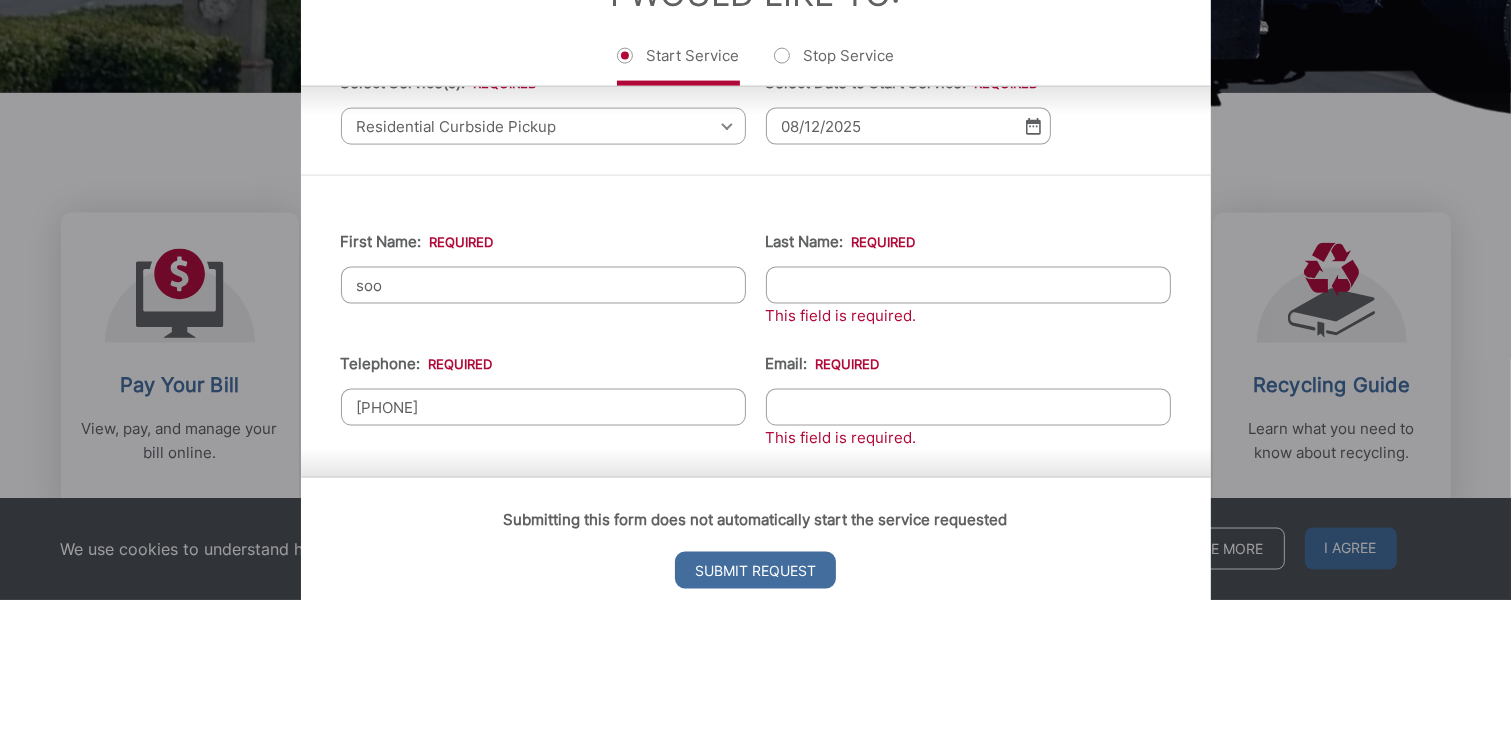 scroll, scrollTop: 652, scrollLeft: 0, axis: vertical 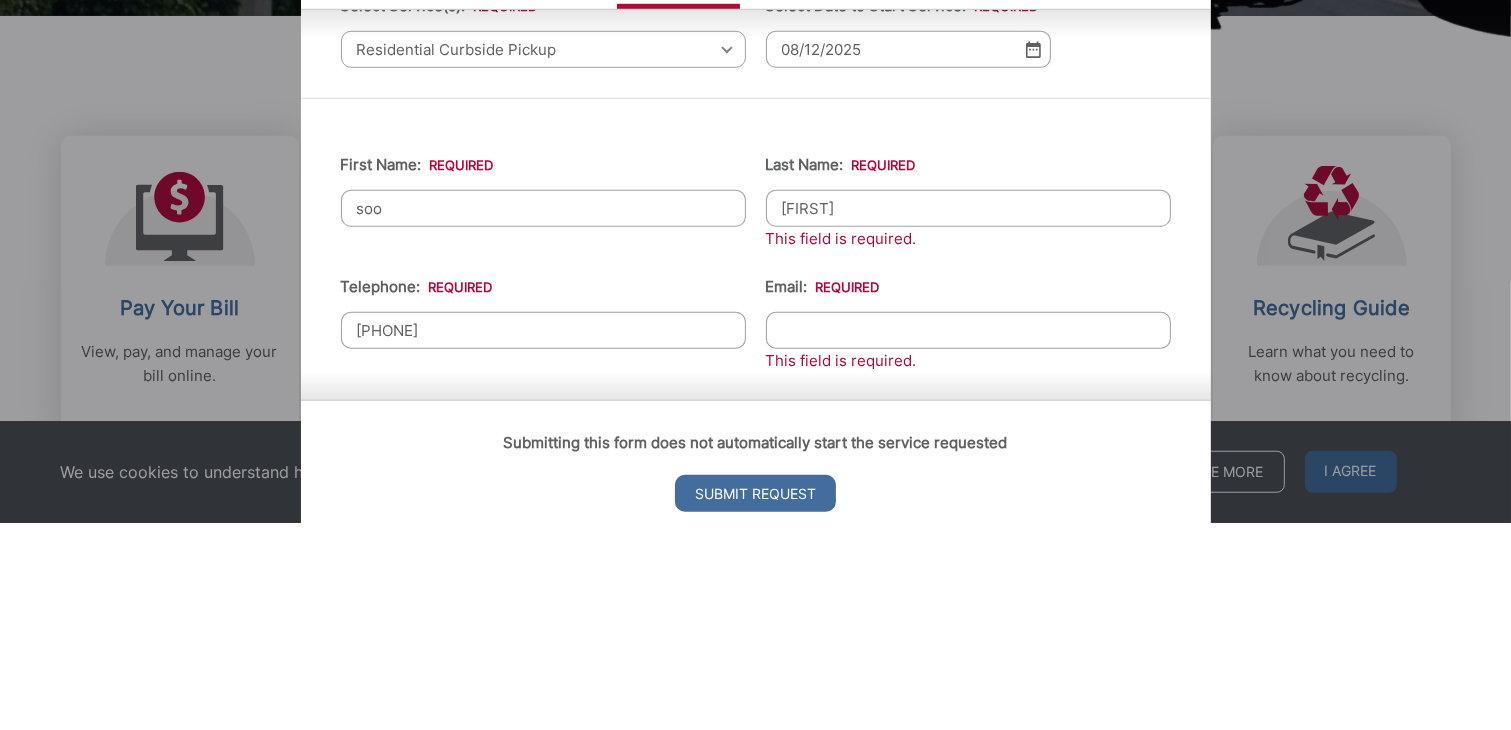 type on "[FIRST]" 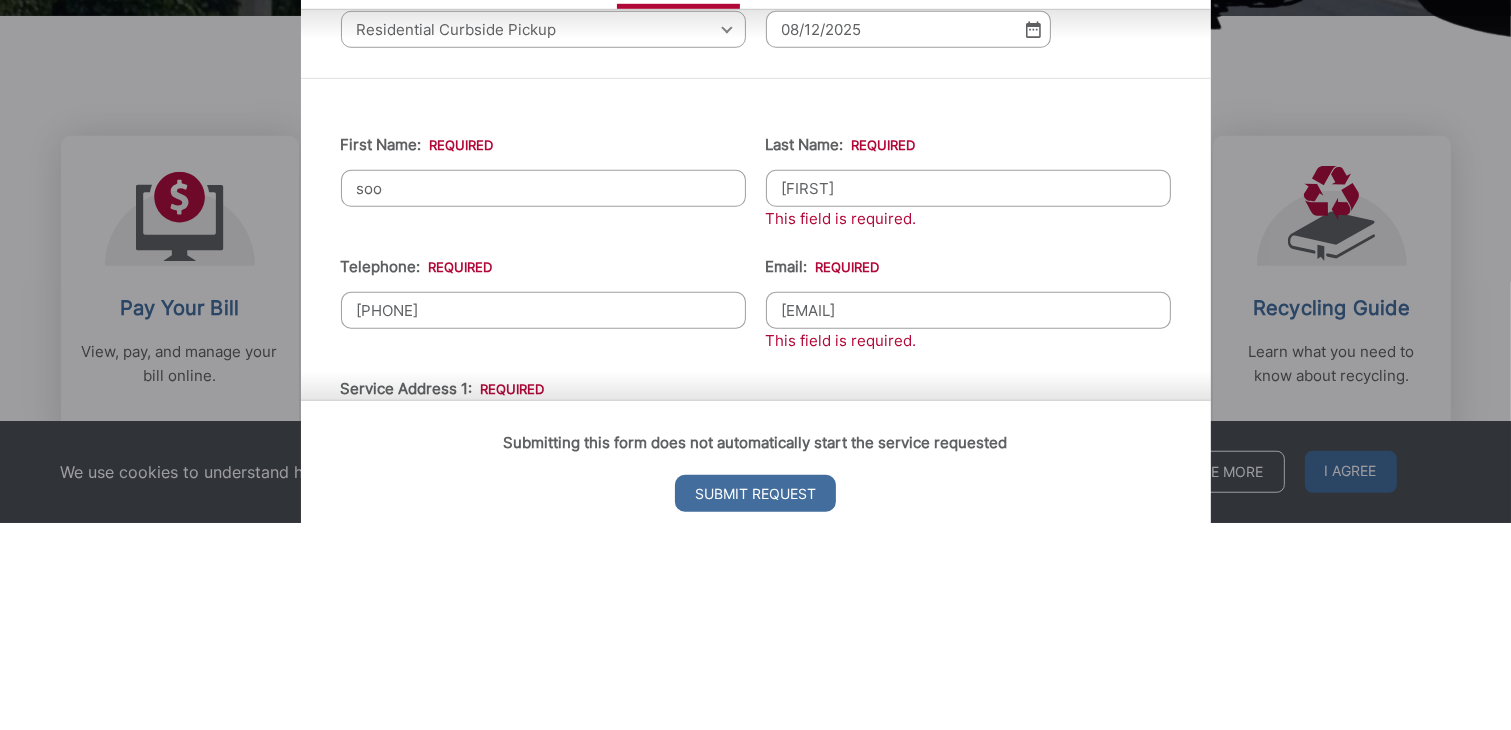 type on "[EMAIL]" 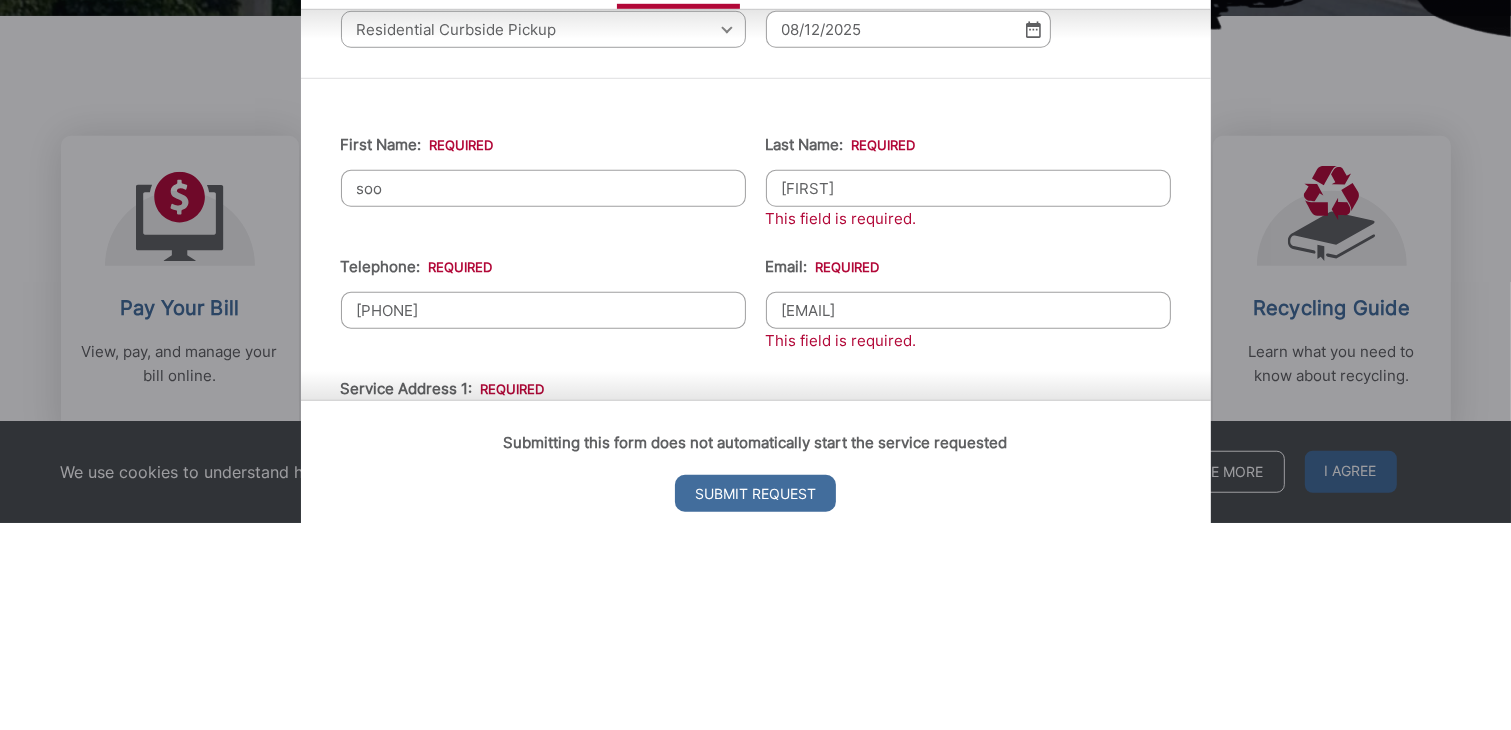 click on "Submit Request" at bounding box center [755, 700] 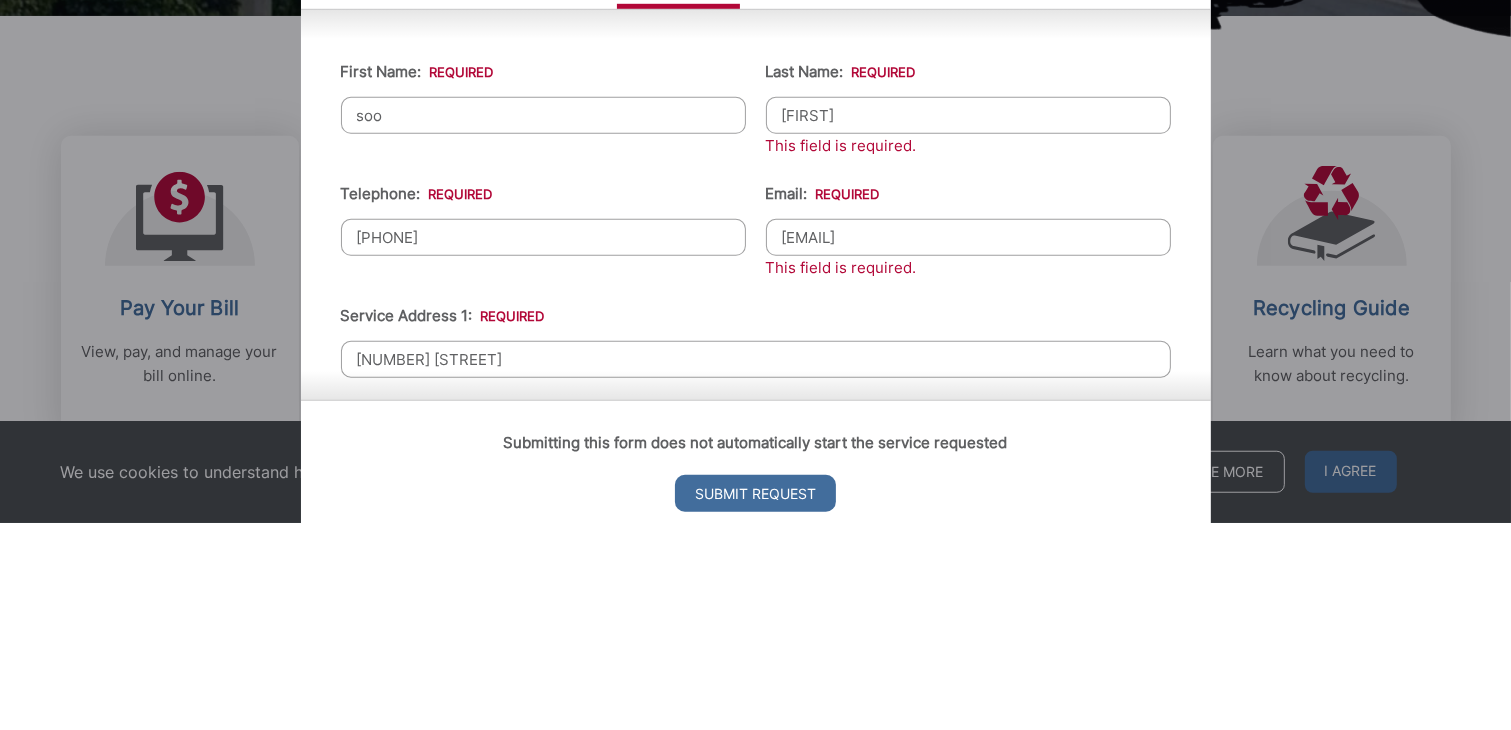 scroll, scrollTop: 311, scrollLeft: 0, axis: vertical 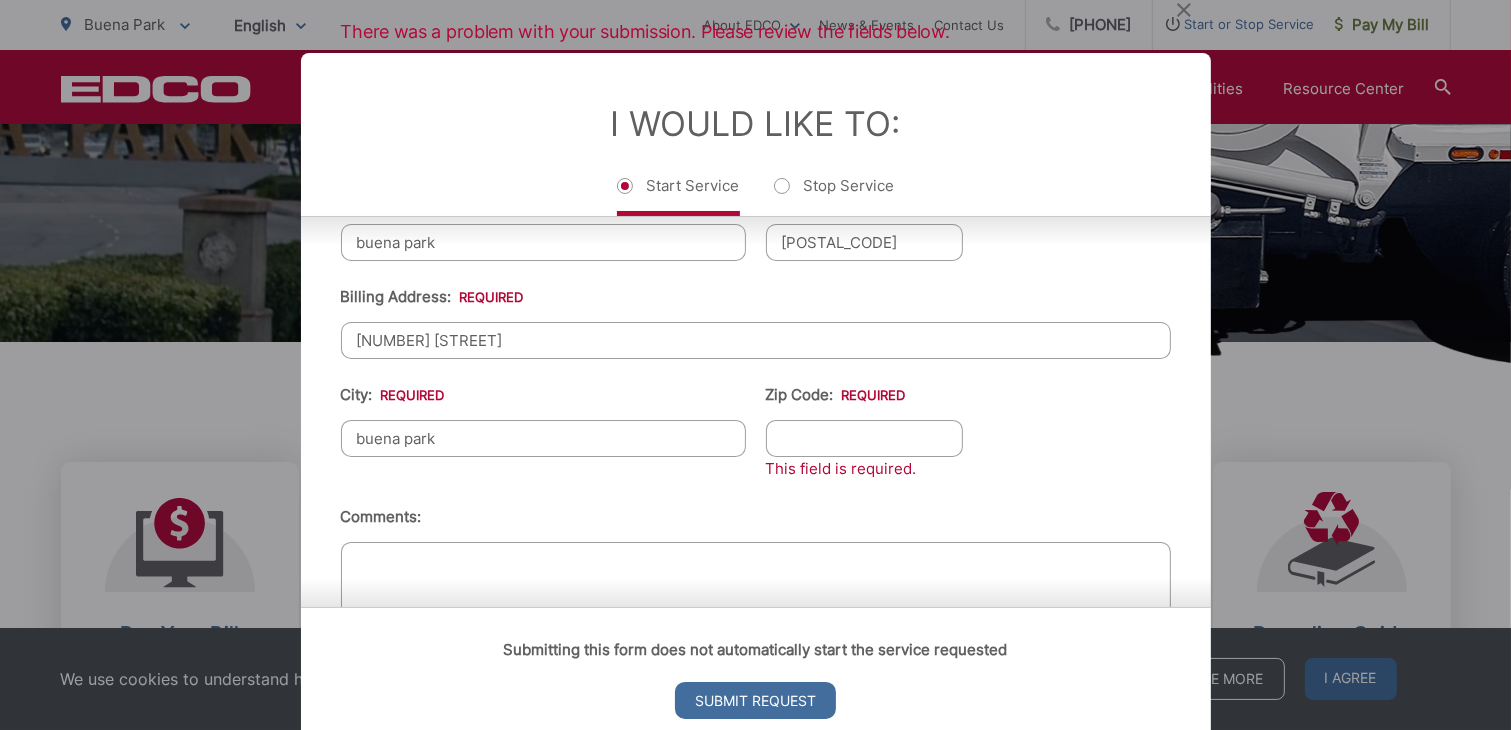 click on "Zip Code: *" at bounding box center (865, 438) 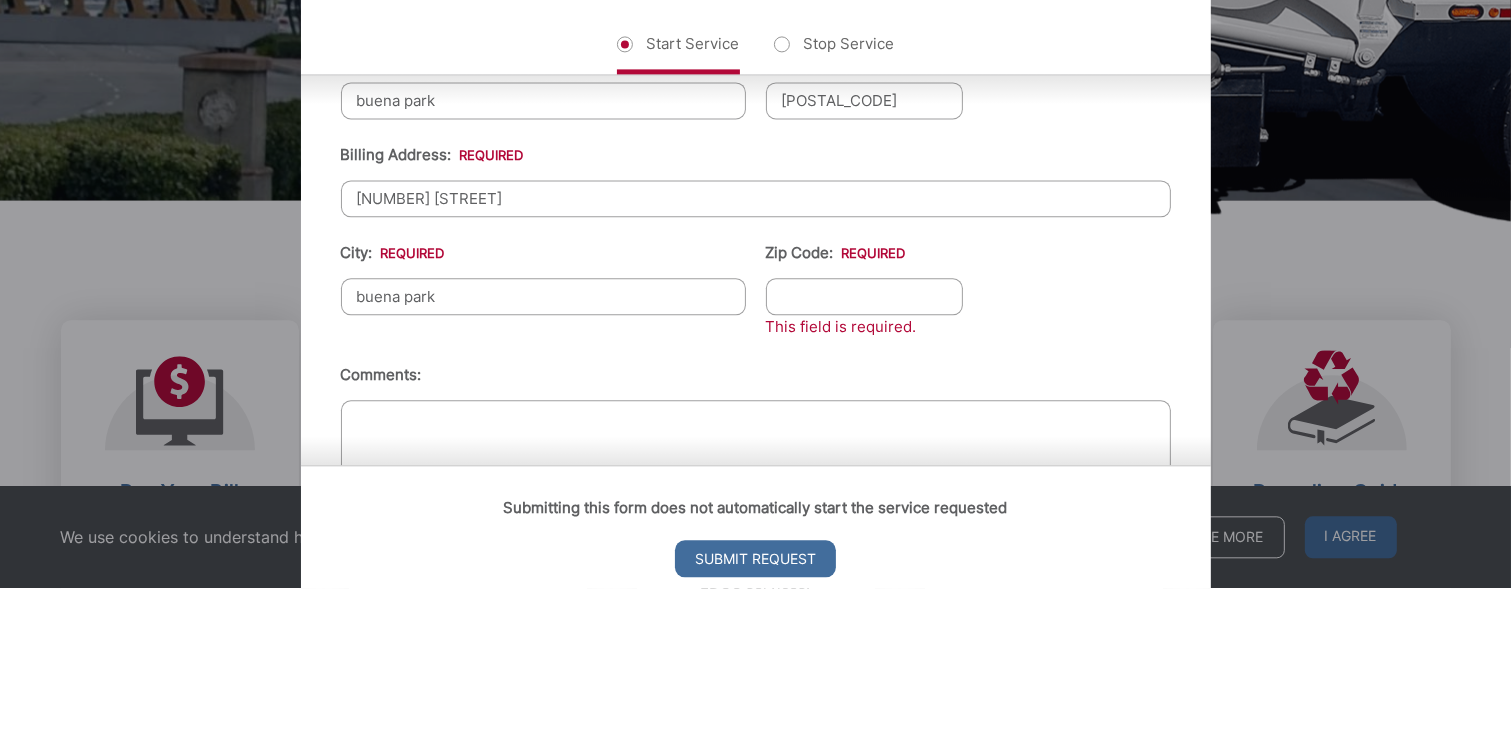 scroll, scrollTop: 533, scrollLeft: 0, axis: vertical 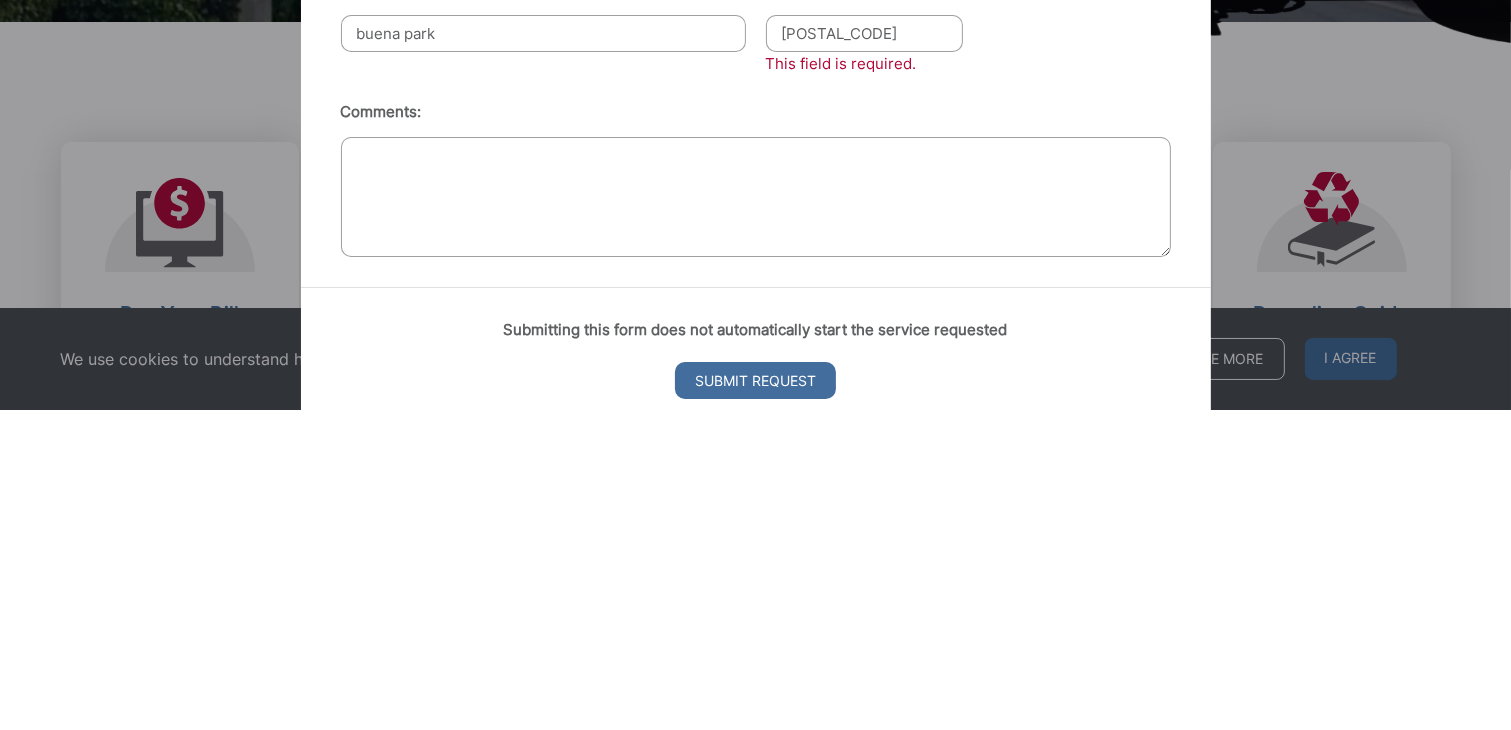 type on "[POSTAL_CODE]" 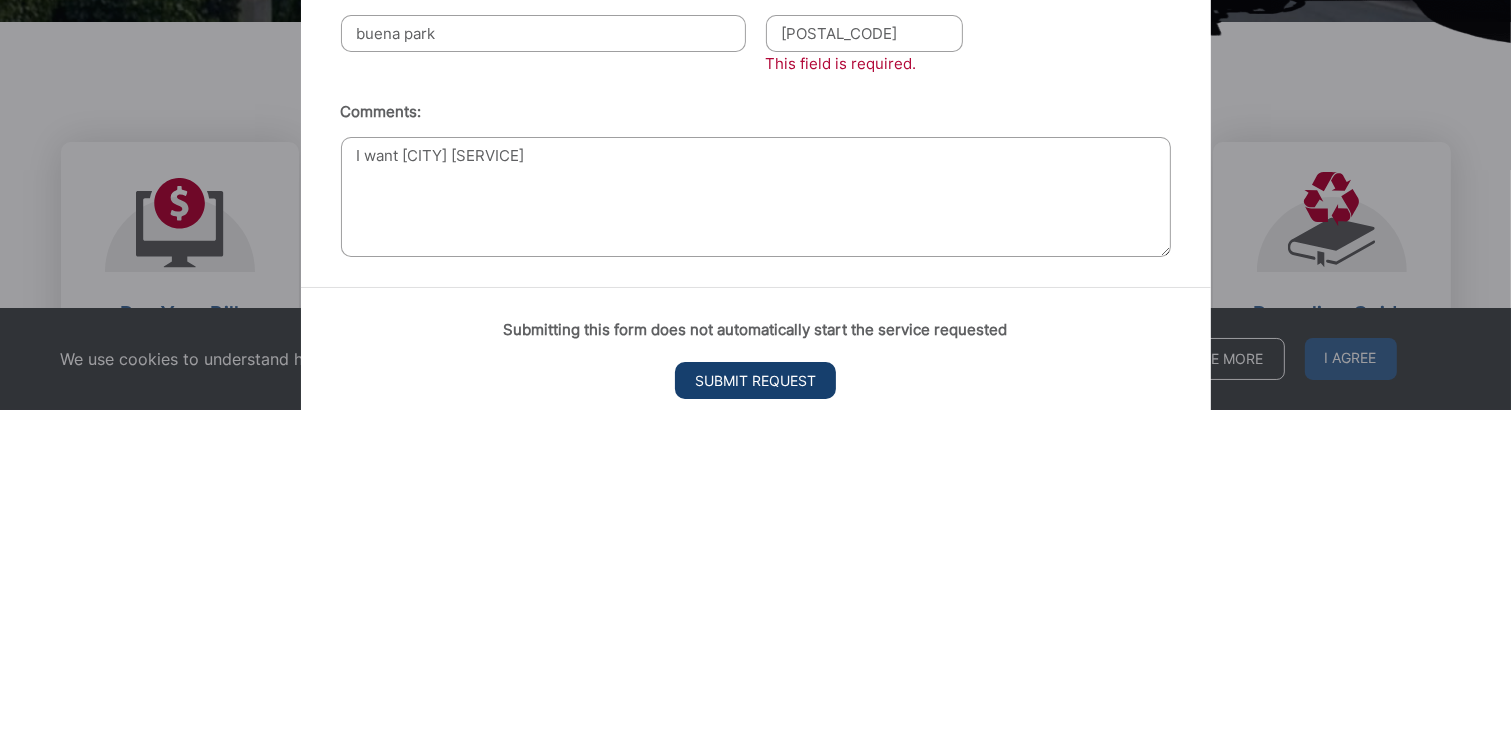type on "I want [CITY] [SERVICE]" 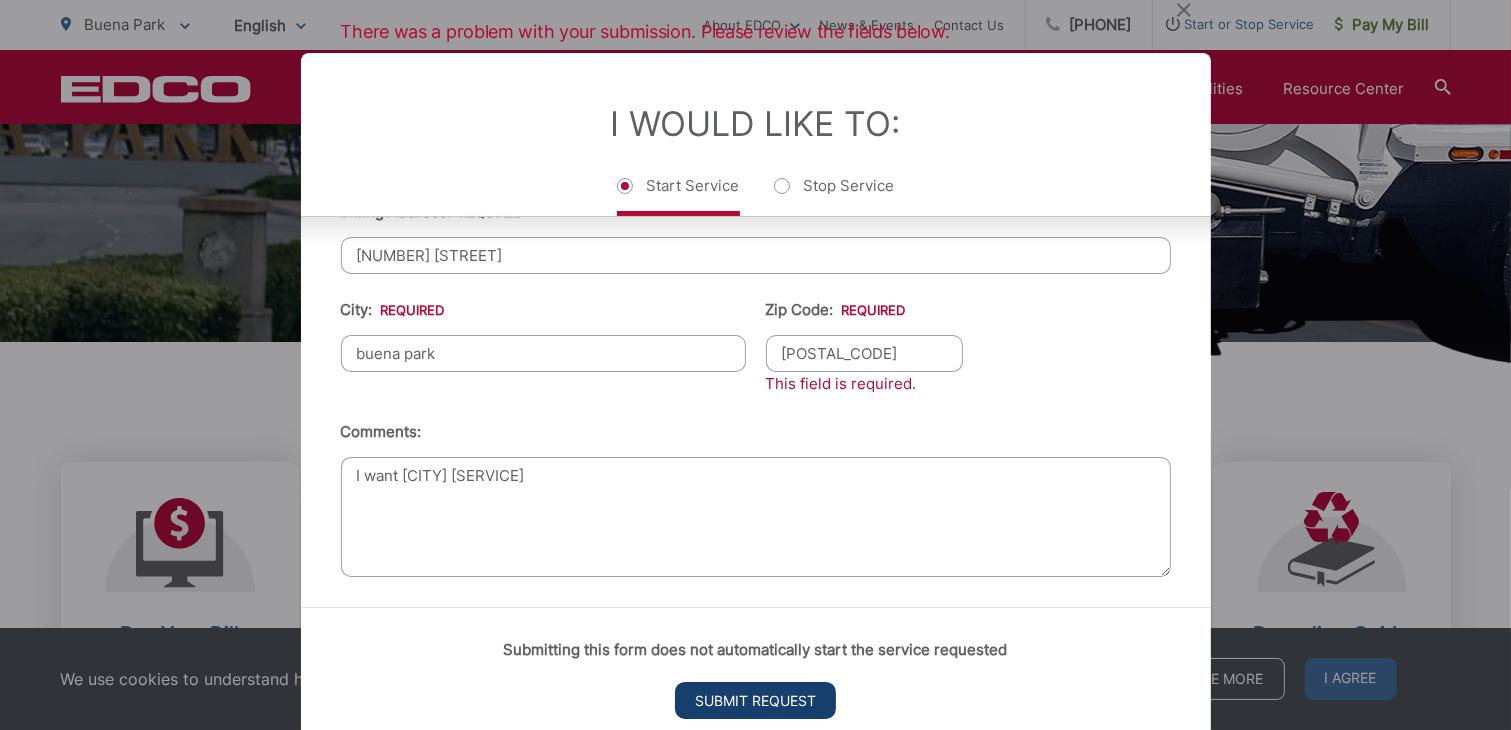 scroll, scrollTop: 688, scrollLeft: 0, axis: vertical 